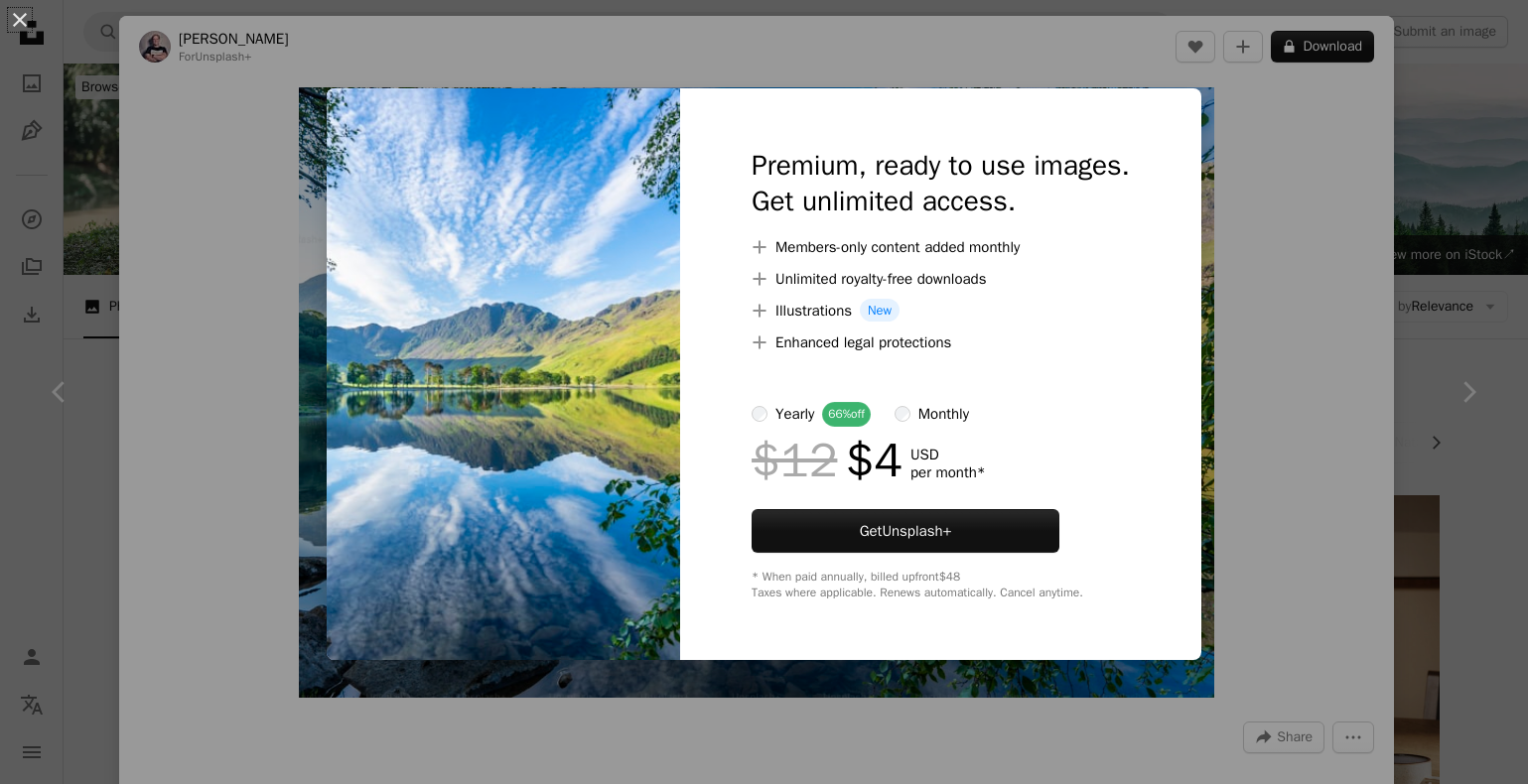 scroll, scrollTop: 938, scrollLeft: 0, axis: vertical 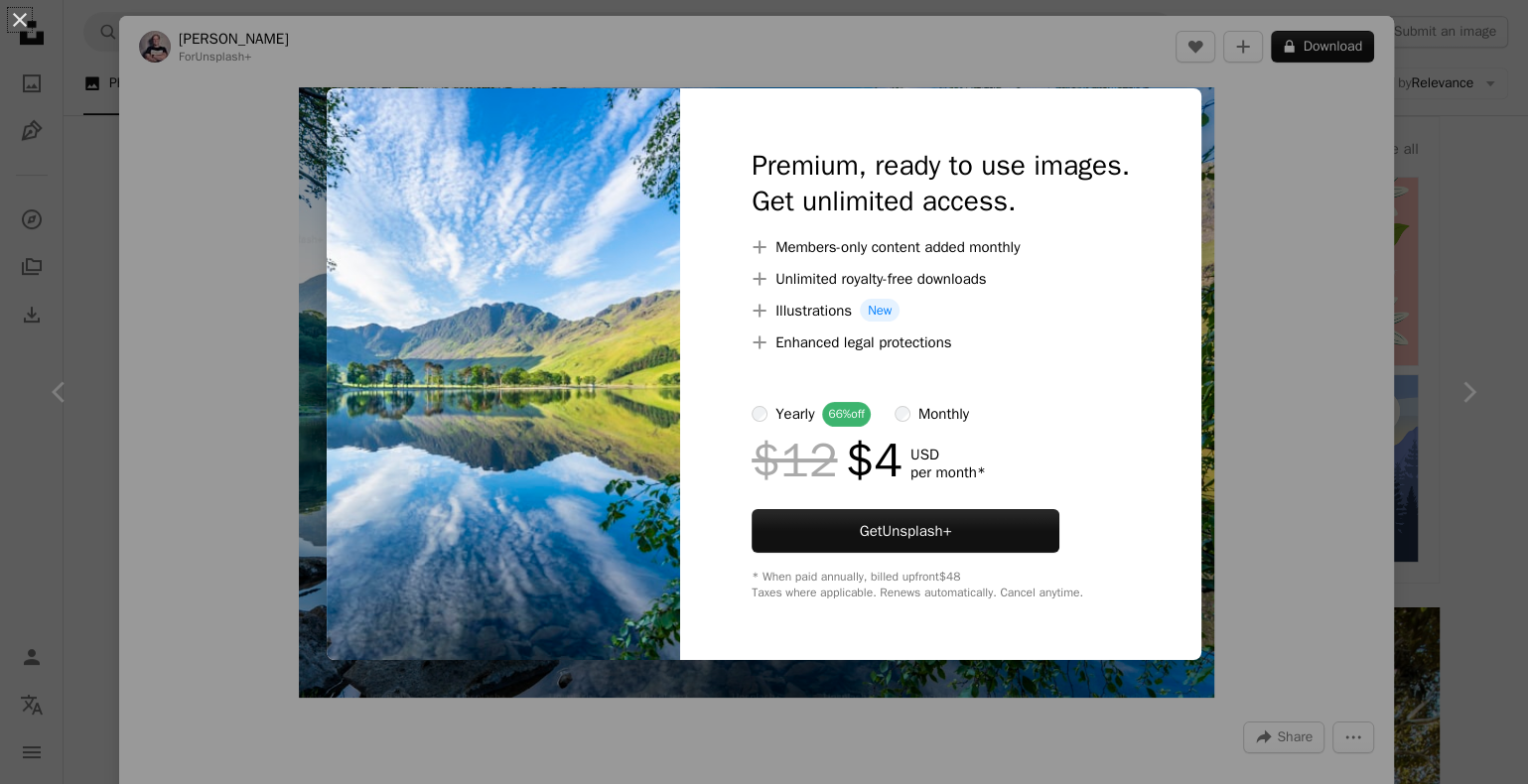 click at bounding box center (503, 374) 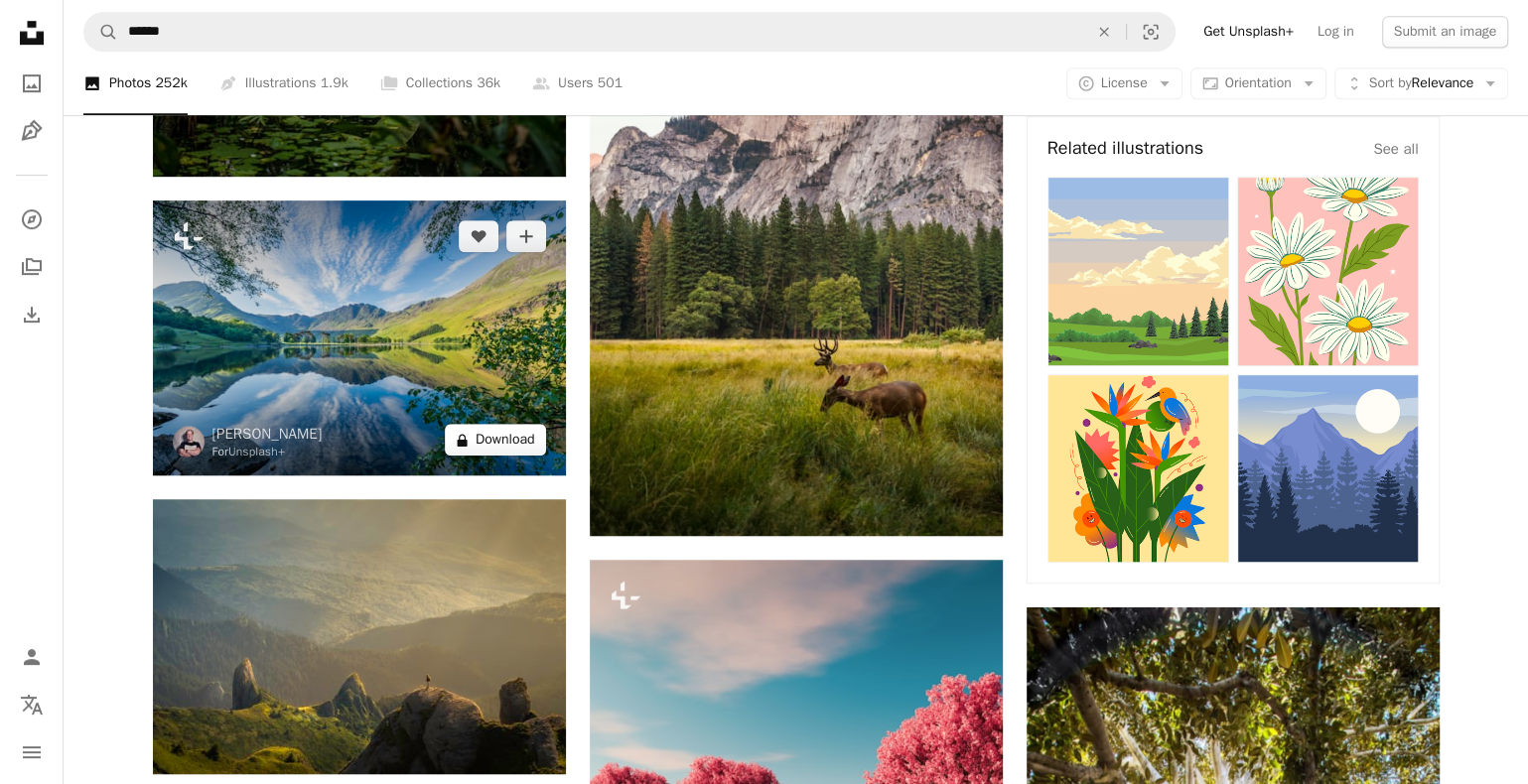 click on "A lock Download" at bounding box center (495, 440) 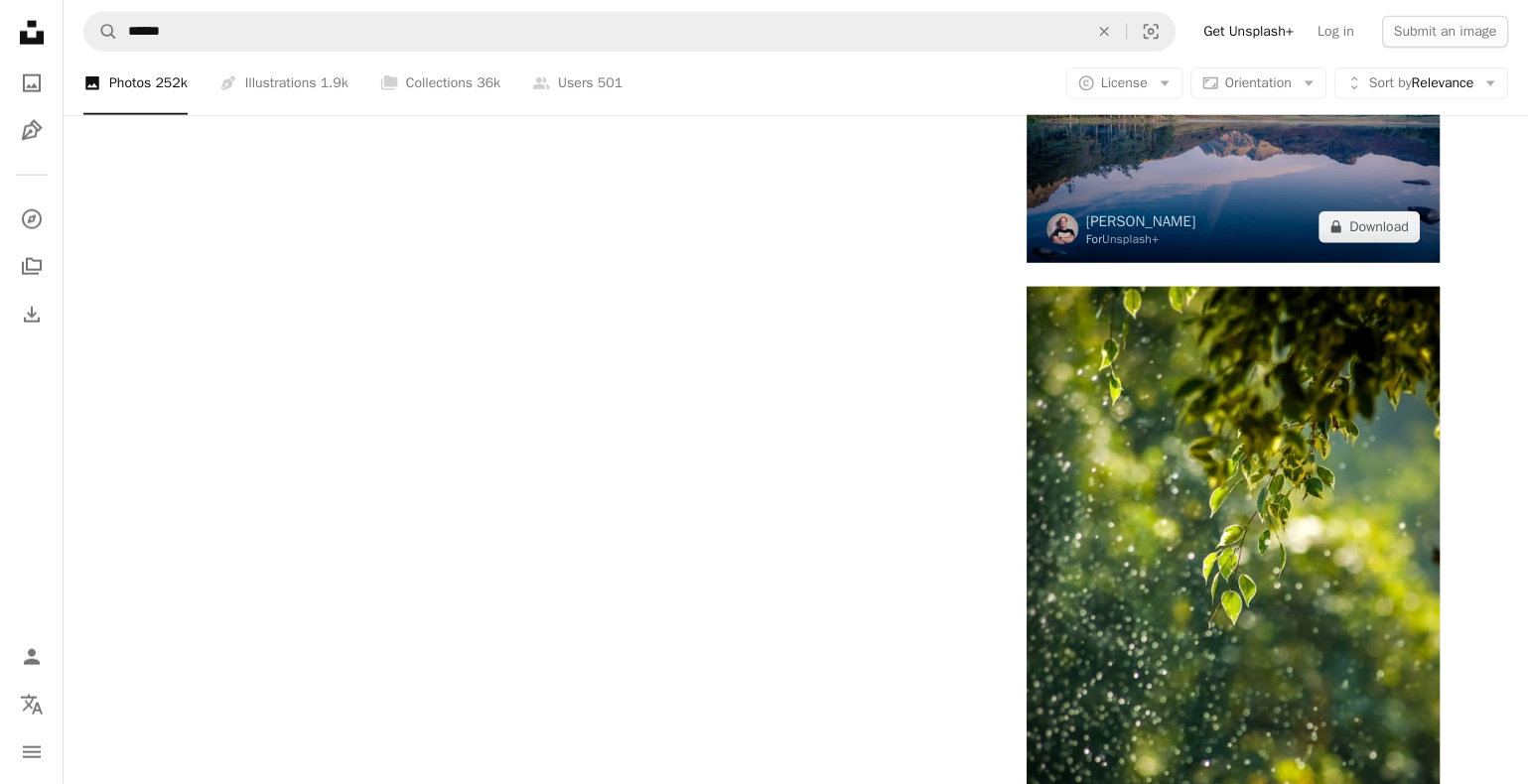 scroll, scrollTop: 4481, scrollLeft: 0, axis: vertical 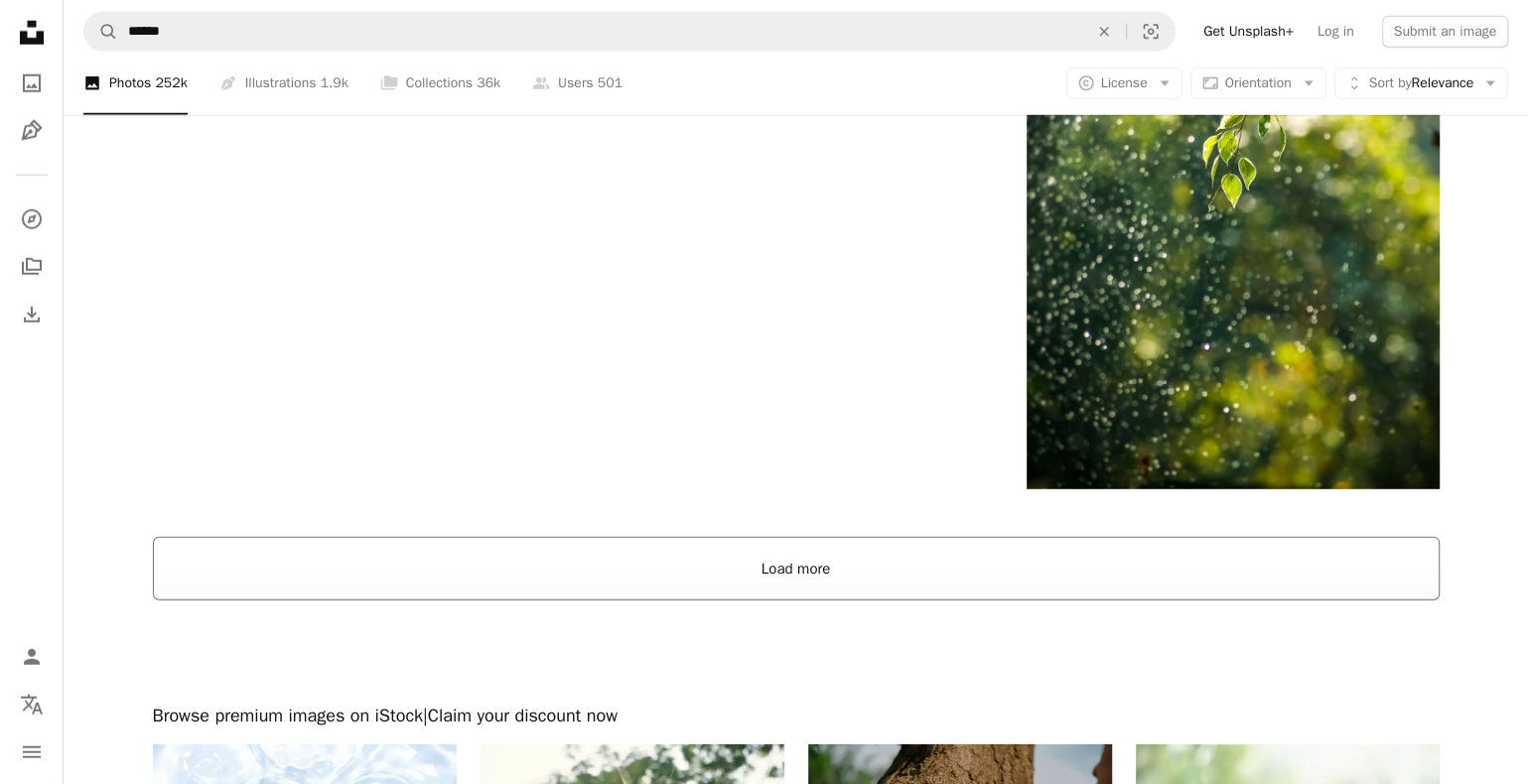 click on "Load more" at bounding box center [796, 569] 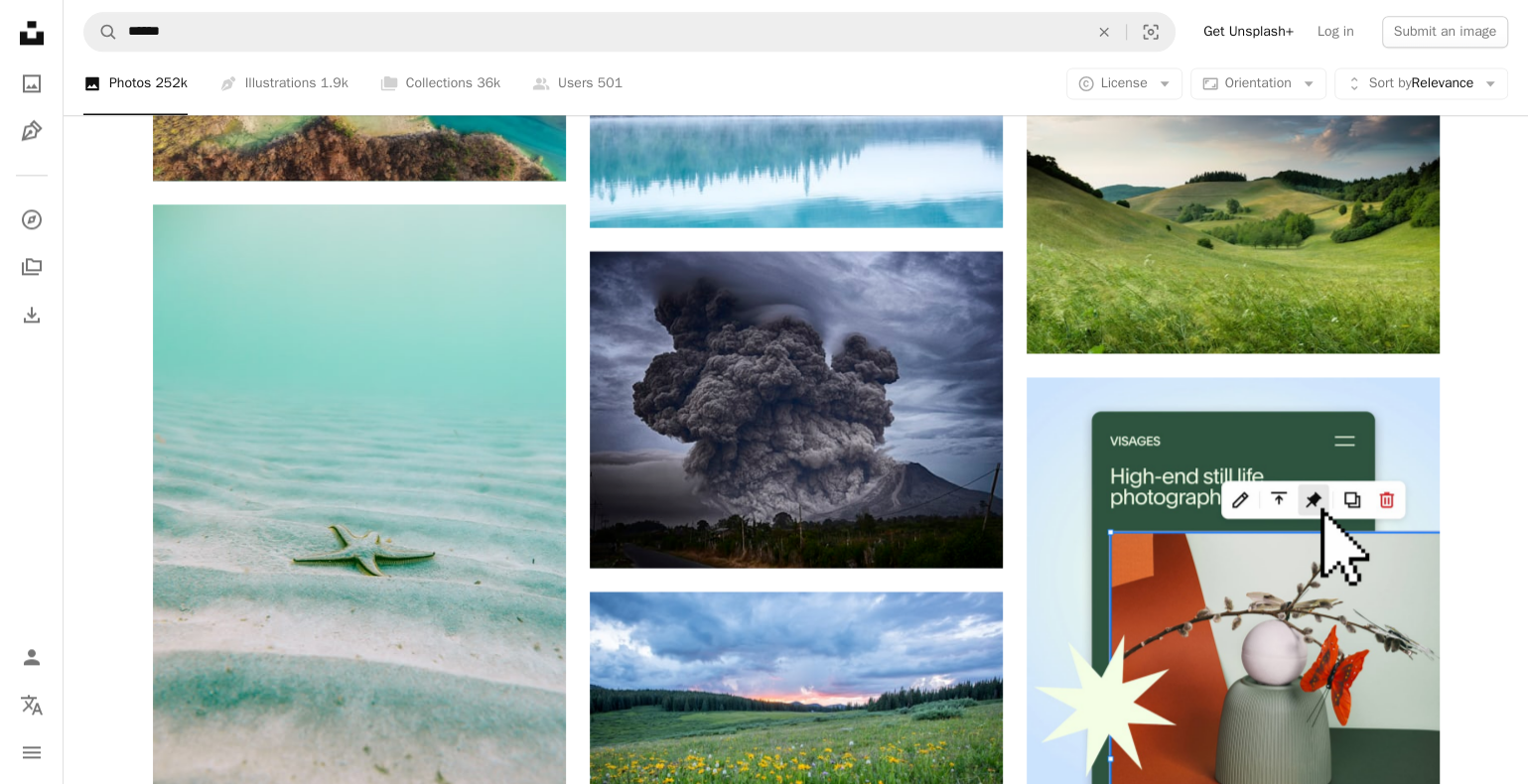 scroll, scrollTop: 8649, scrollLeft: 0, axis: vertical 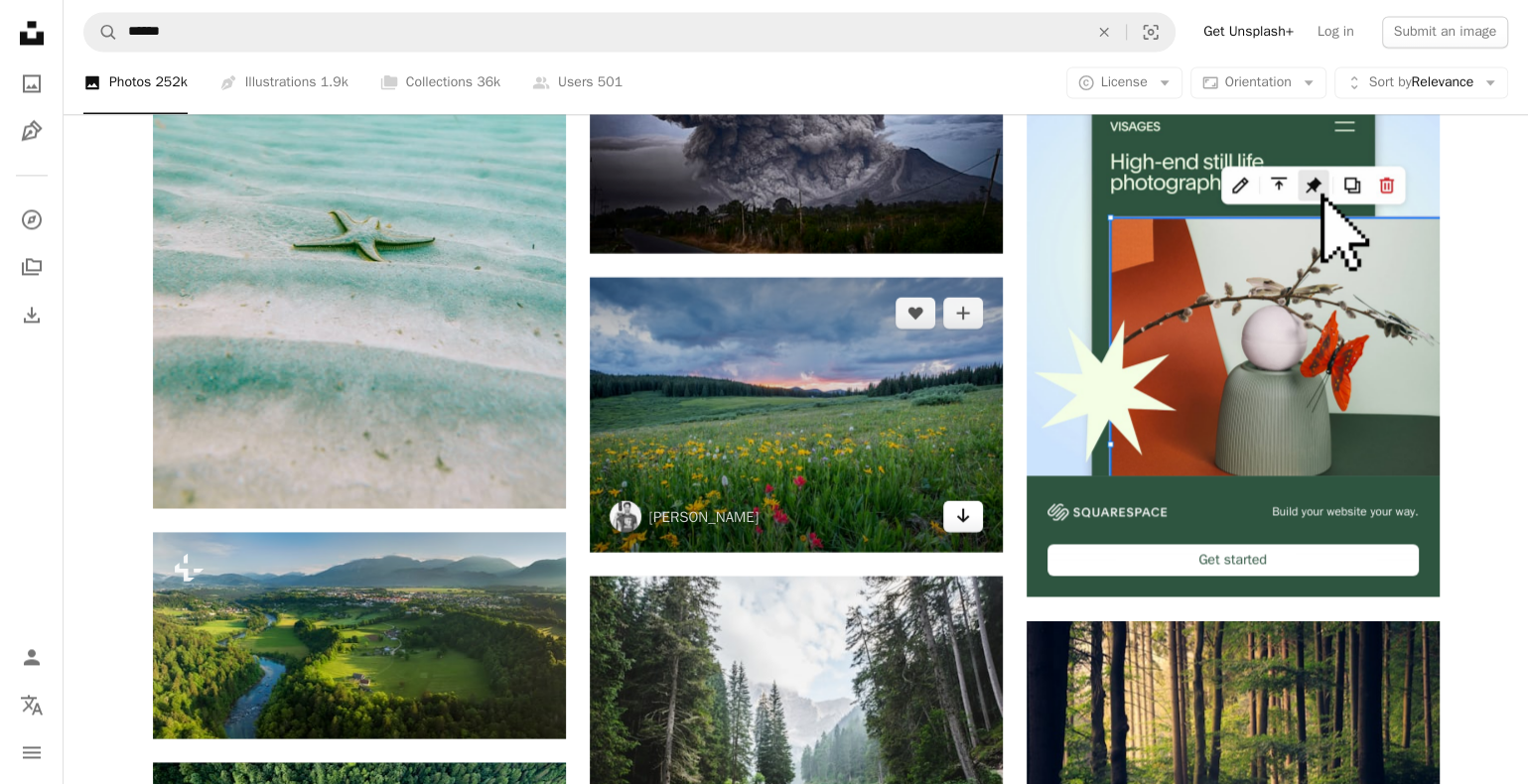 click on "Arrow pointing down" 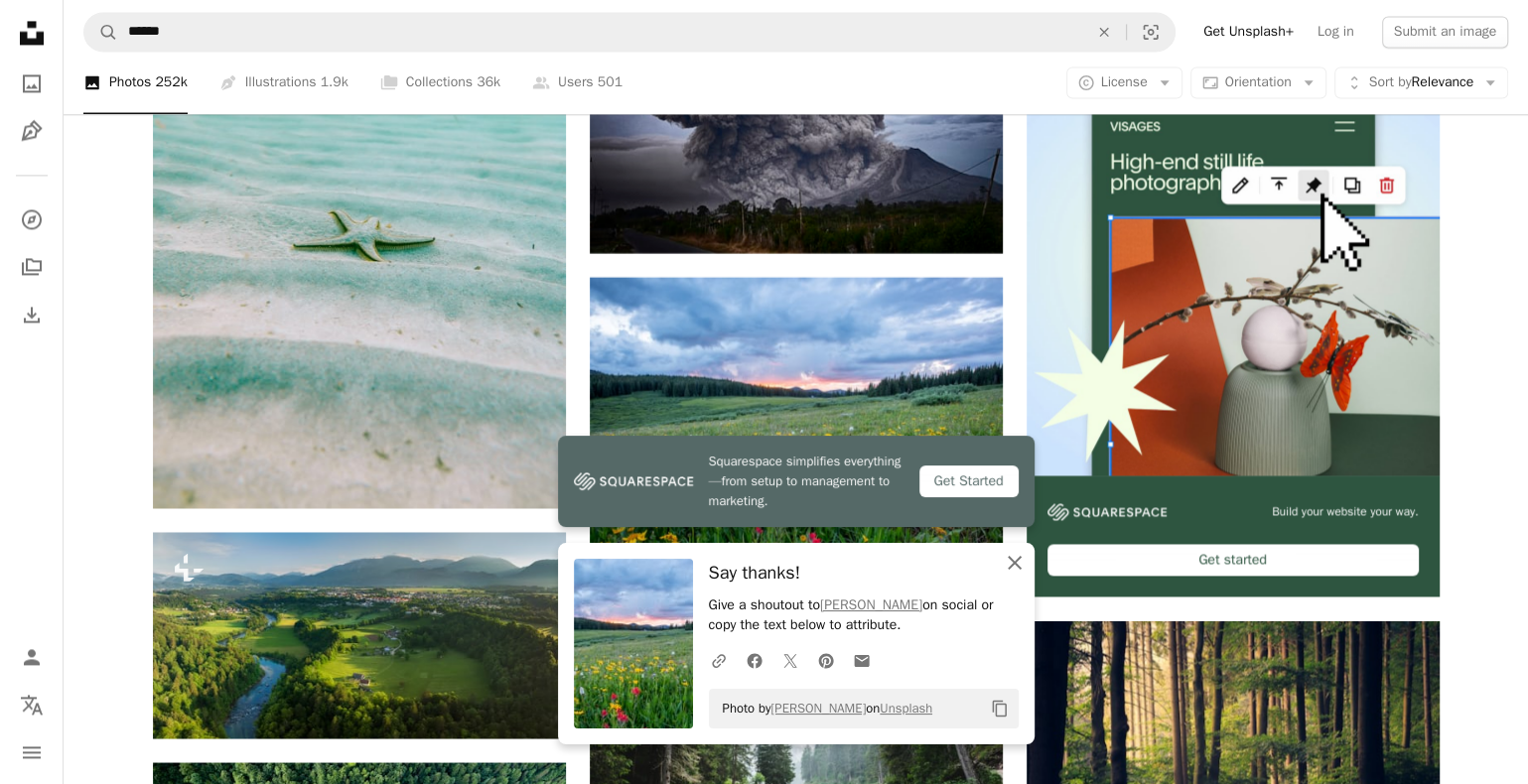 click 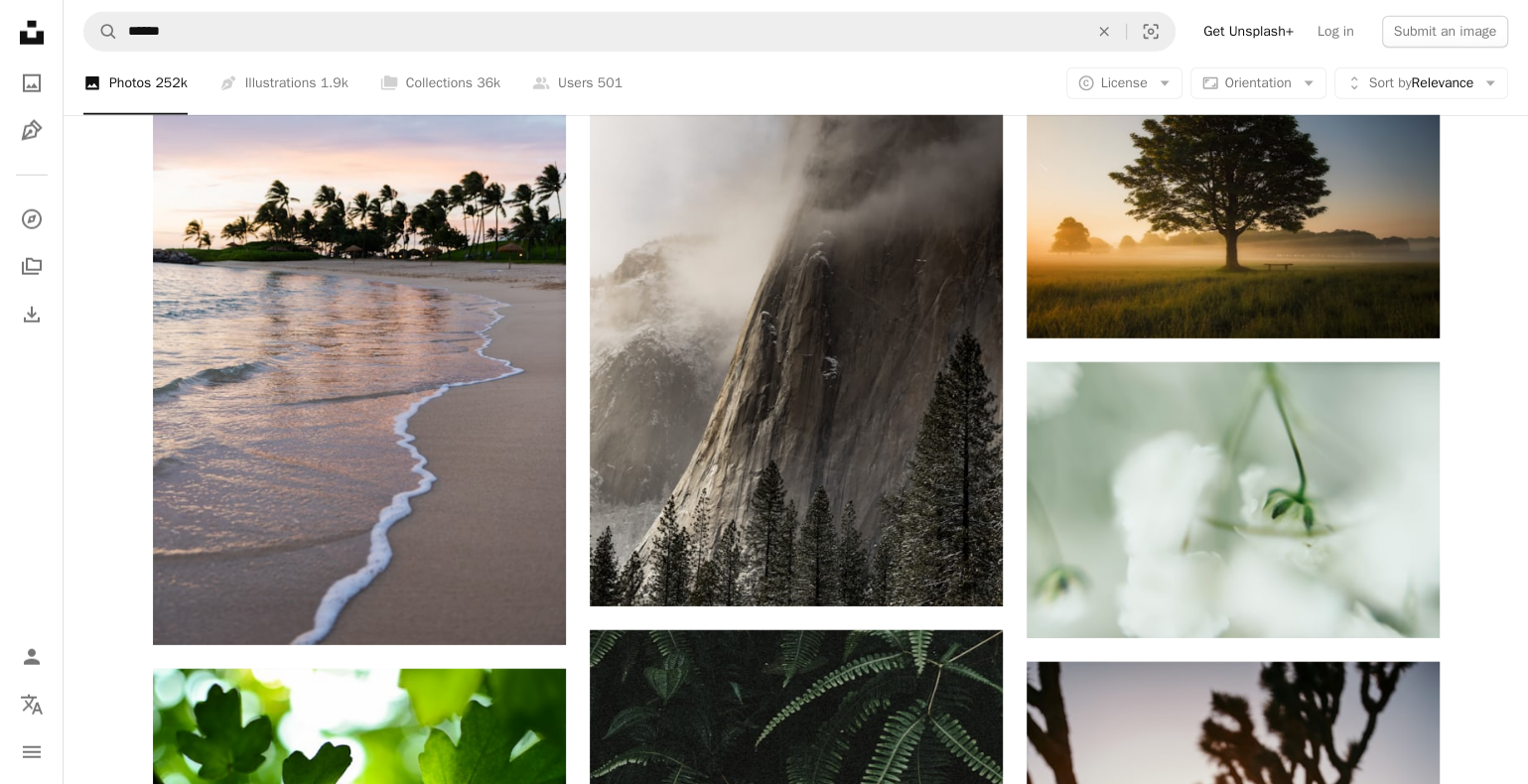 scroll, scrollTop: 35012, scrollLeft: 0, axis: vertical 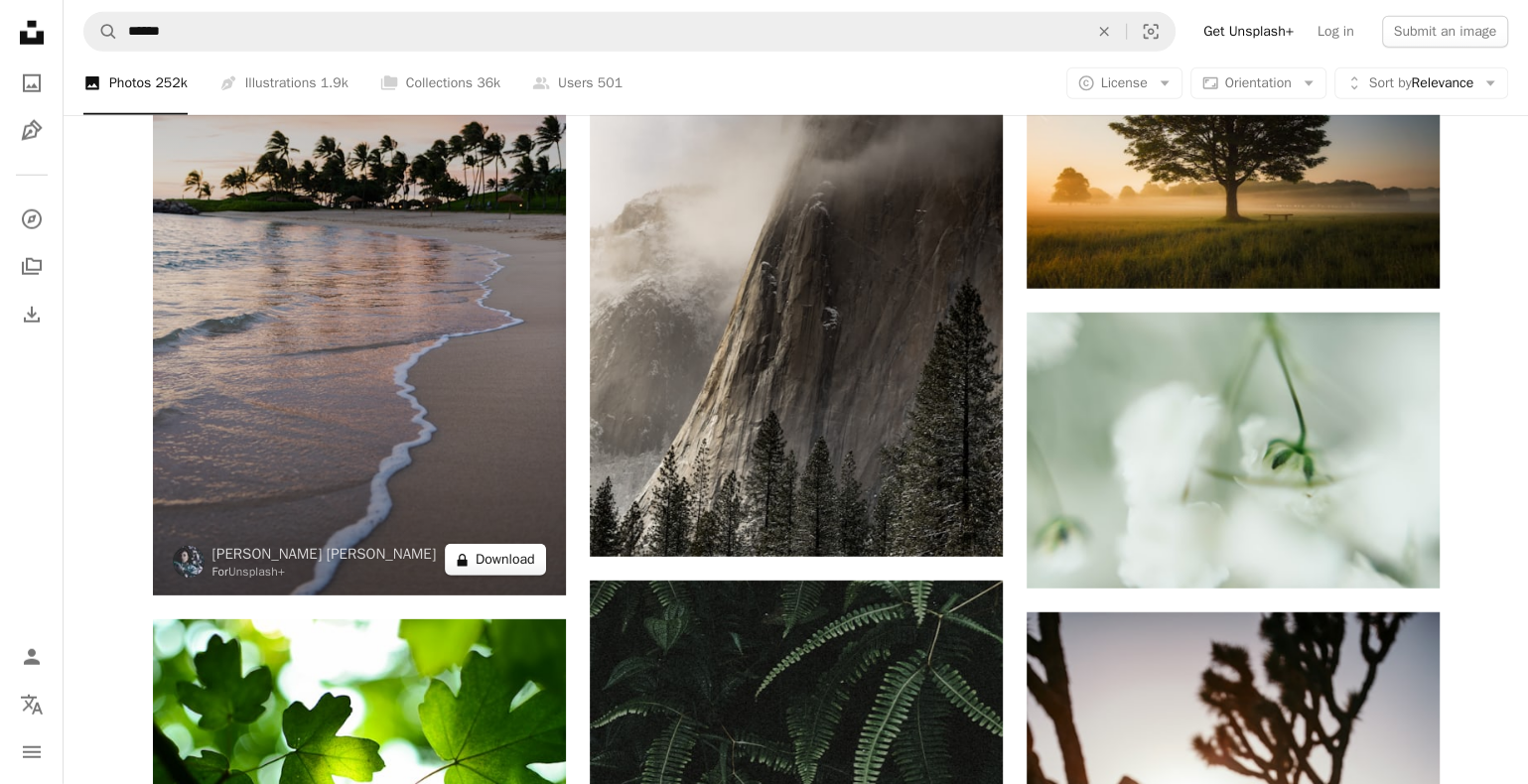 click on "A lock Download" at bounding box center [495, 560] 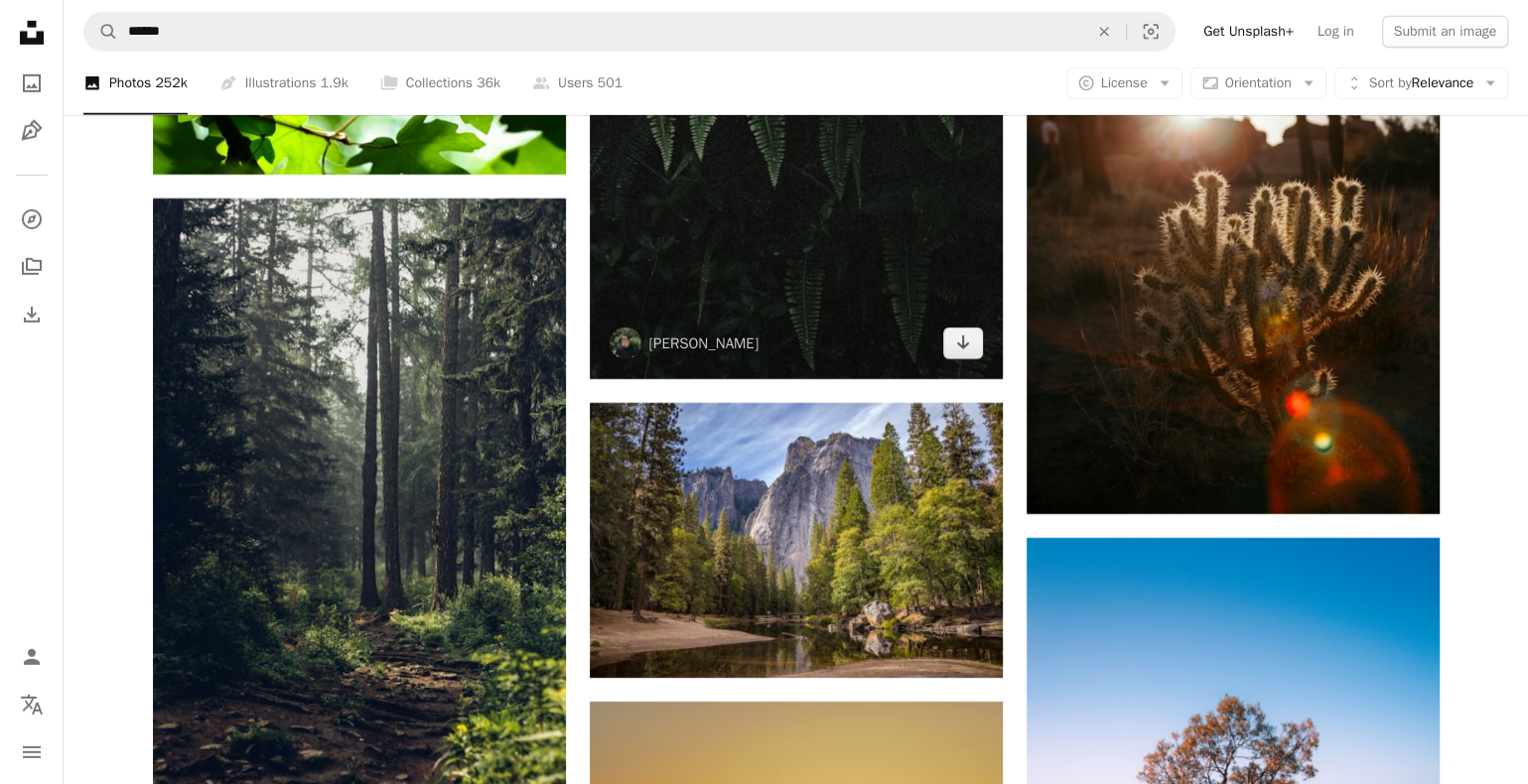 scroll, scrollTop: 35846, scrollLeft: 0, axis: vertical 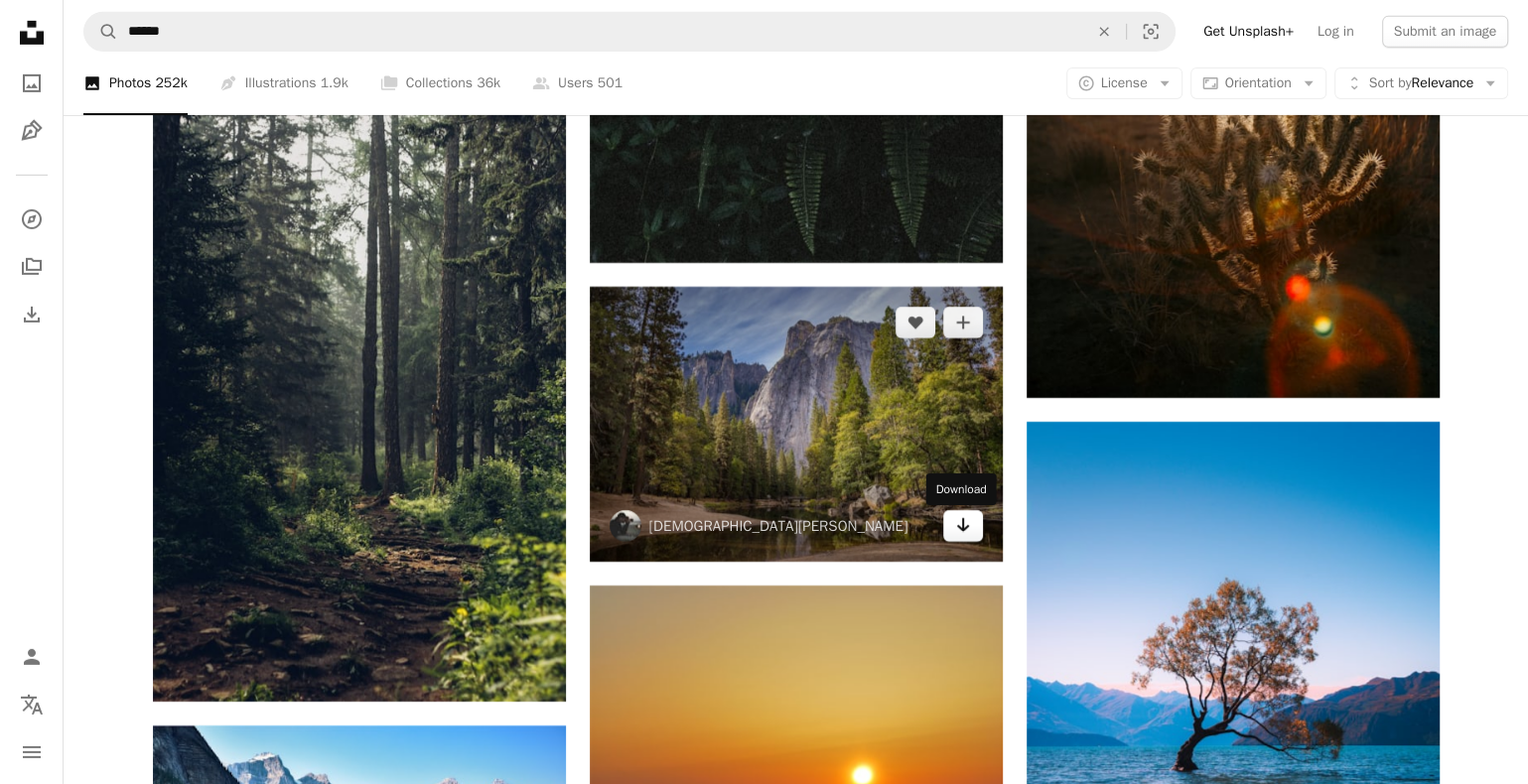 click on "Arrow pointing down" 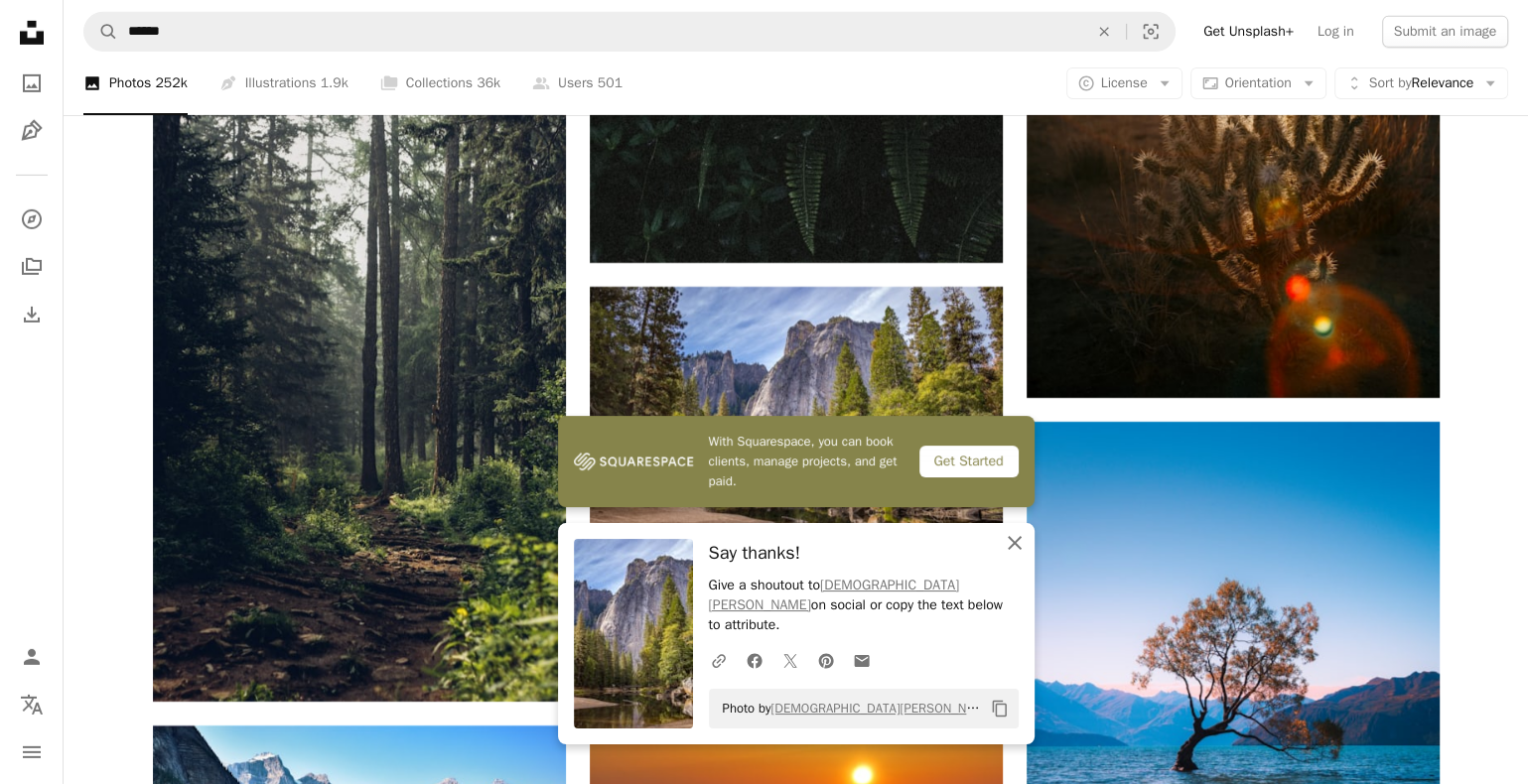 click on "An X shape" 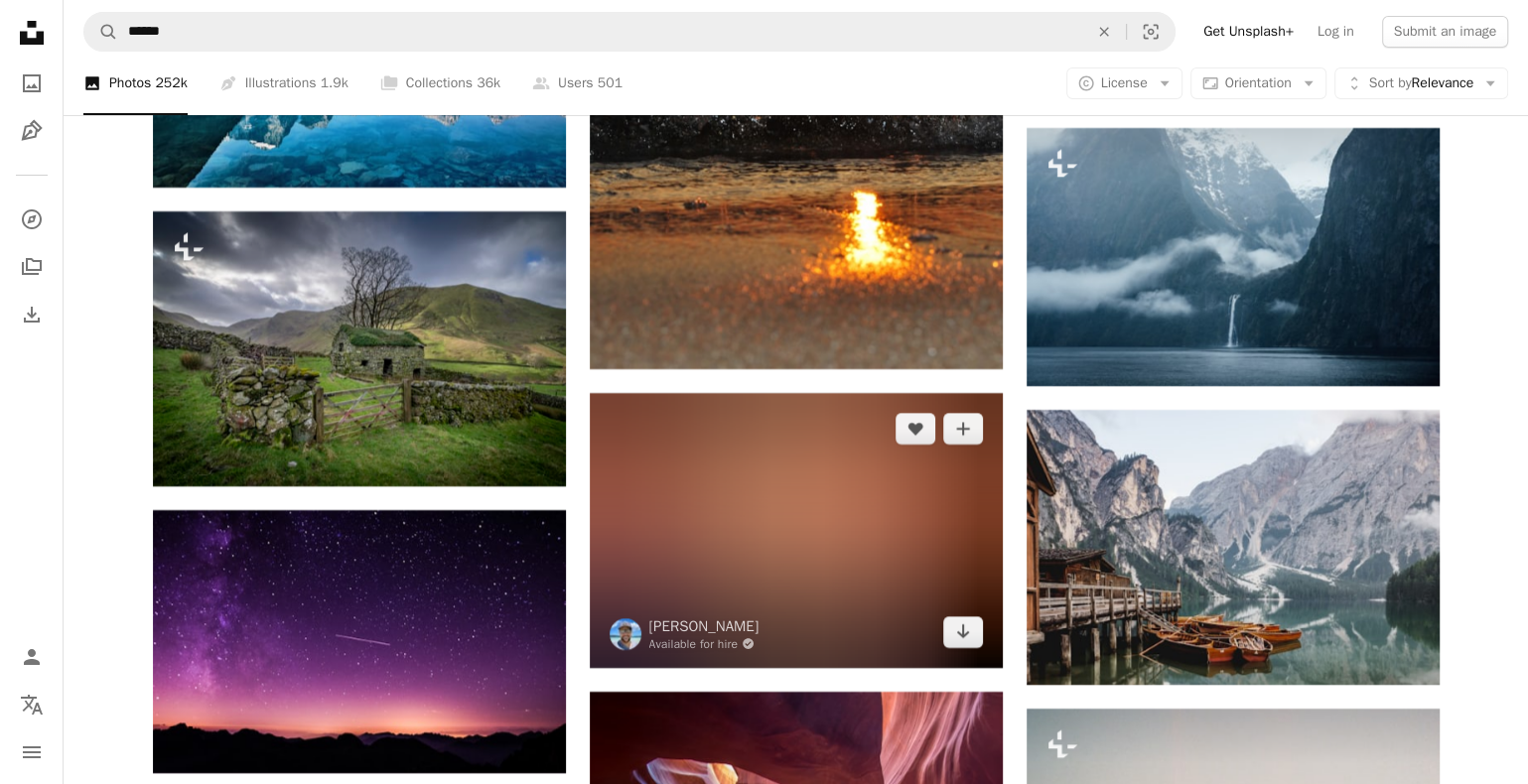 scroll, scrollTop: 37096, scrollLeft: 0, axis: vertical 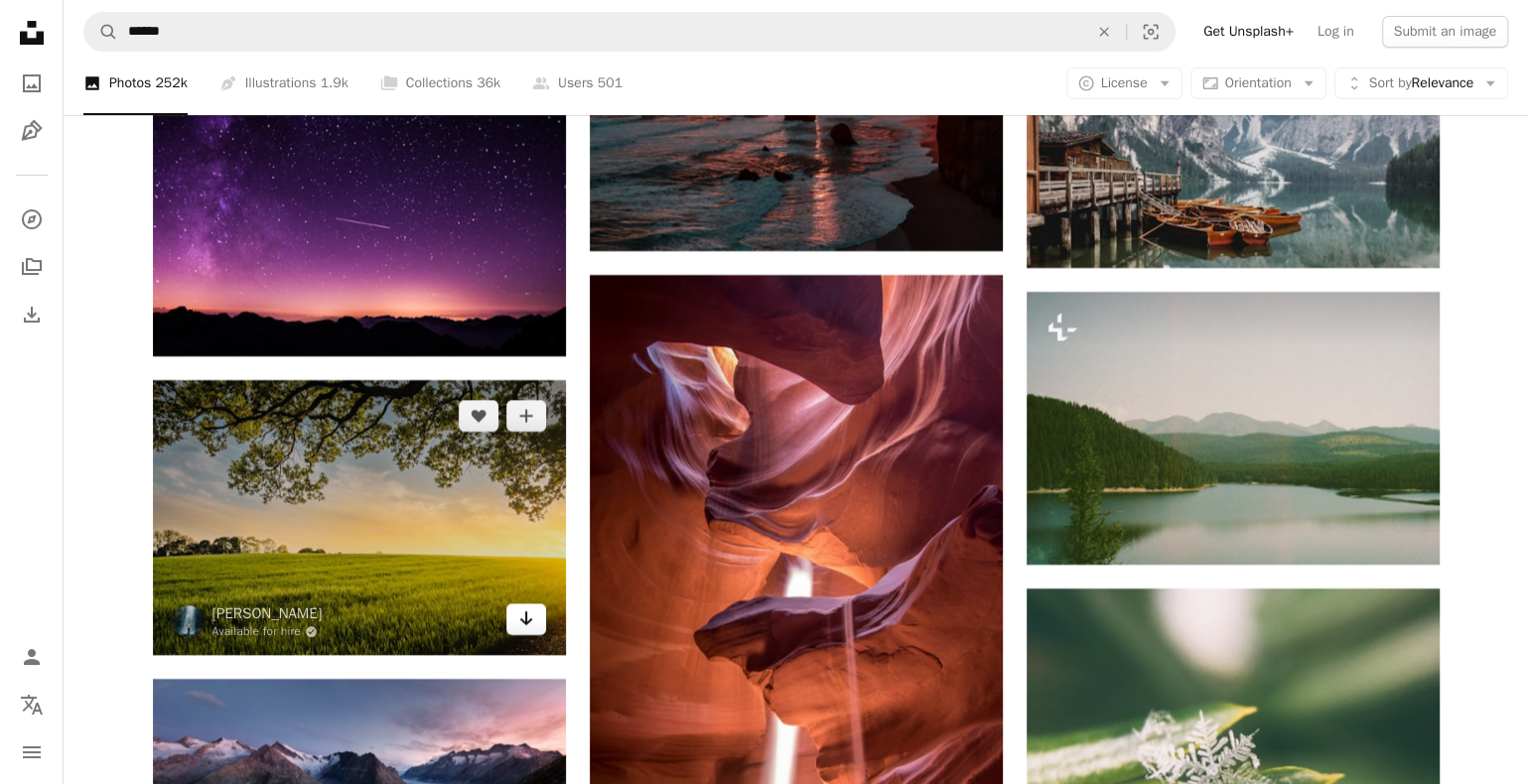 click 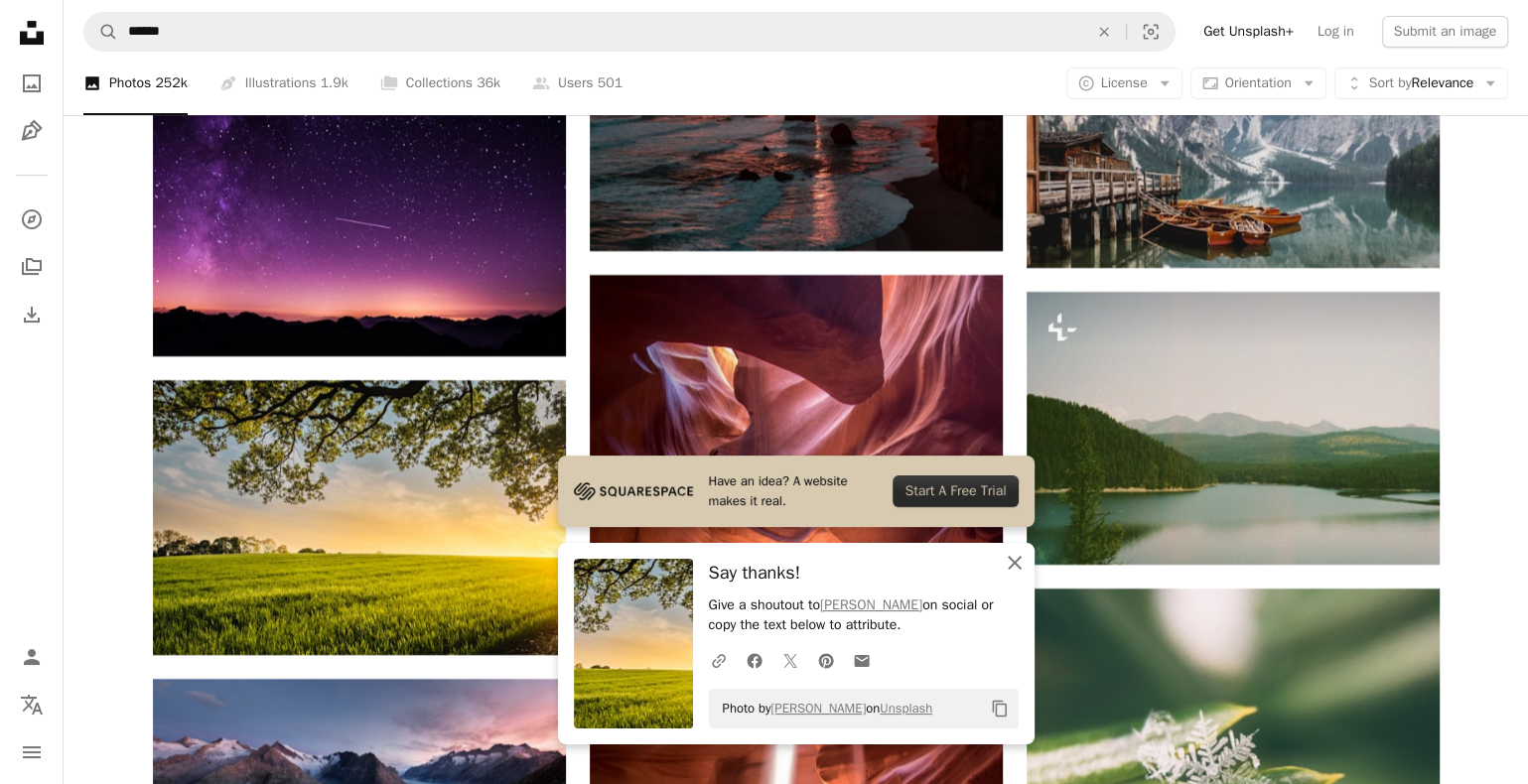 click on "An X shape" 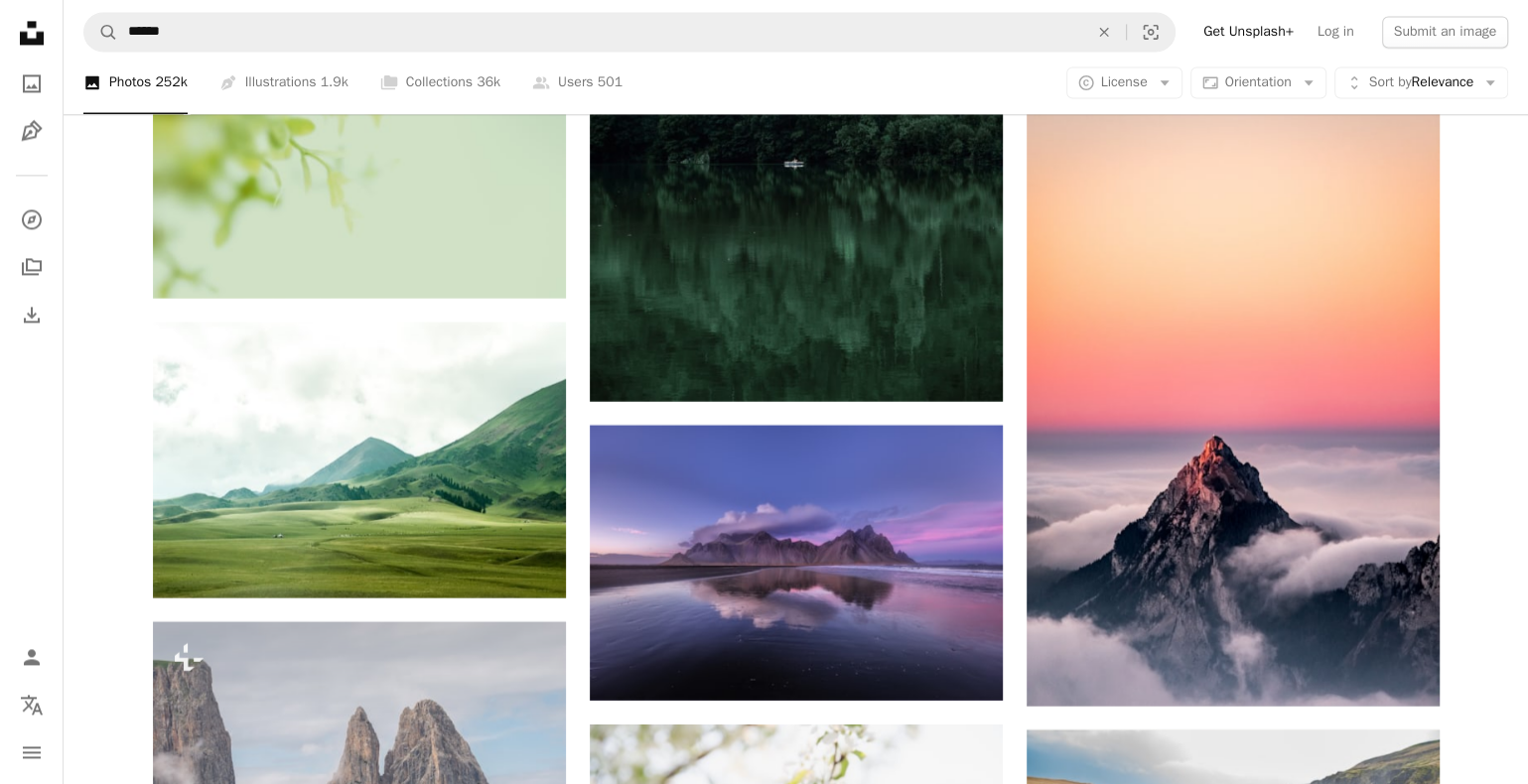 scroll, scrollTop: 39180, scrollLeft: 0, axis: vertical 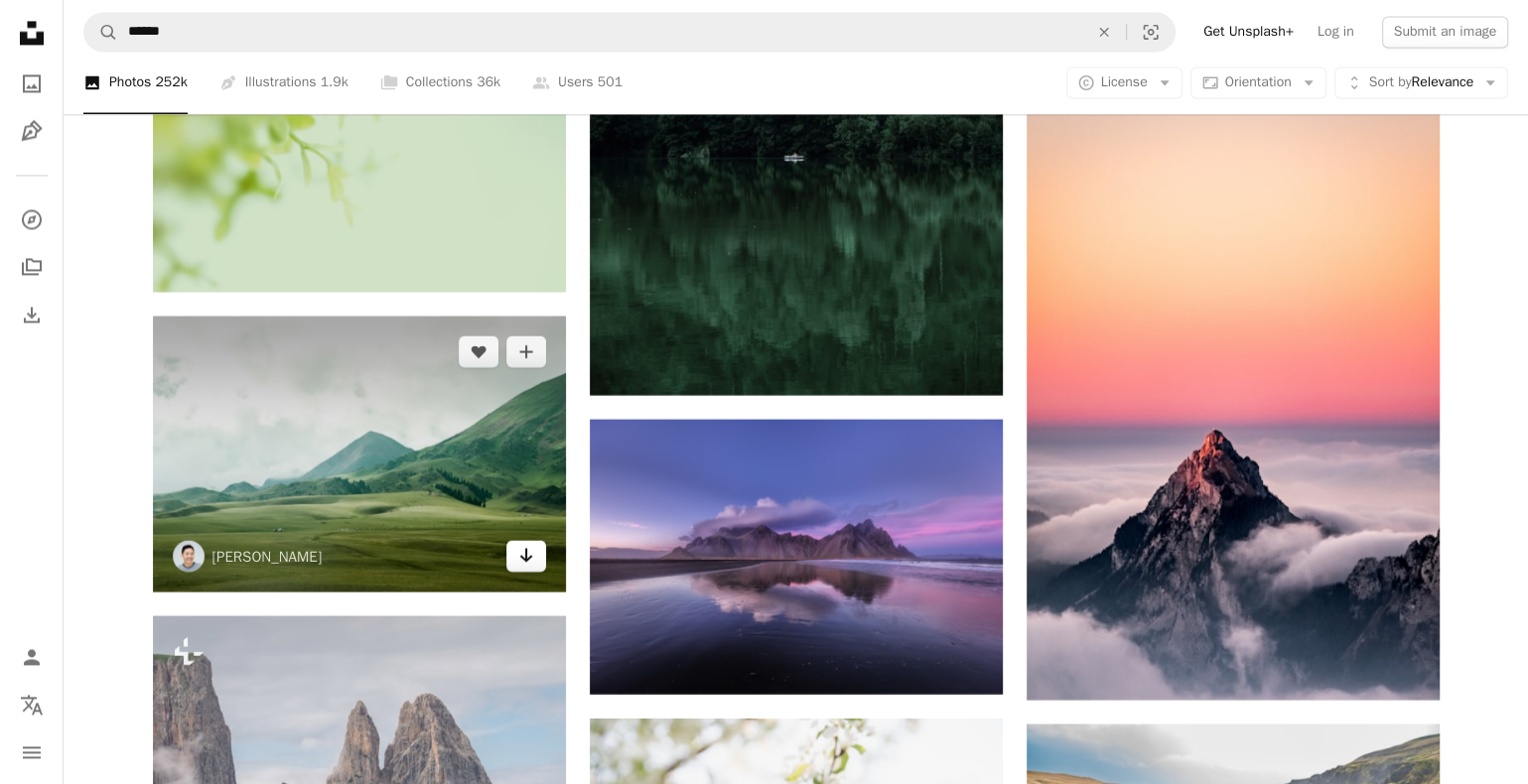 click 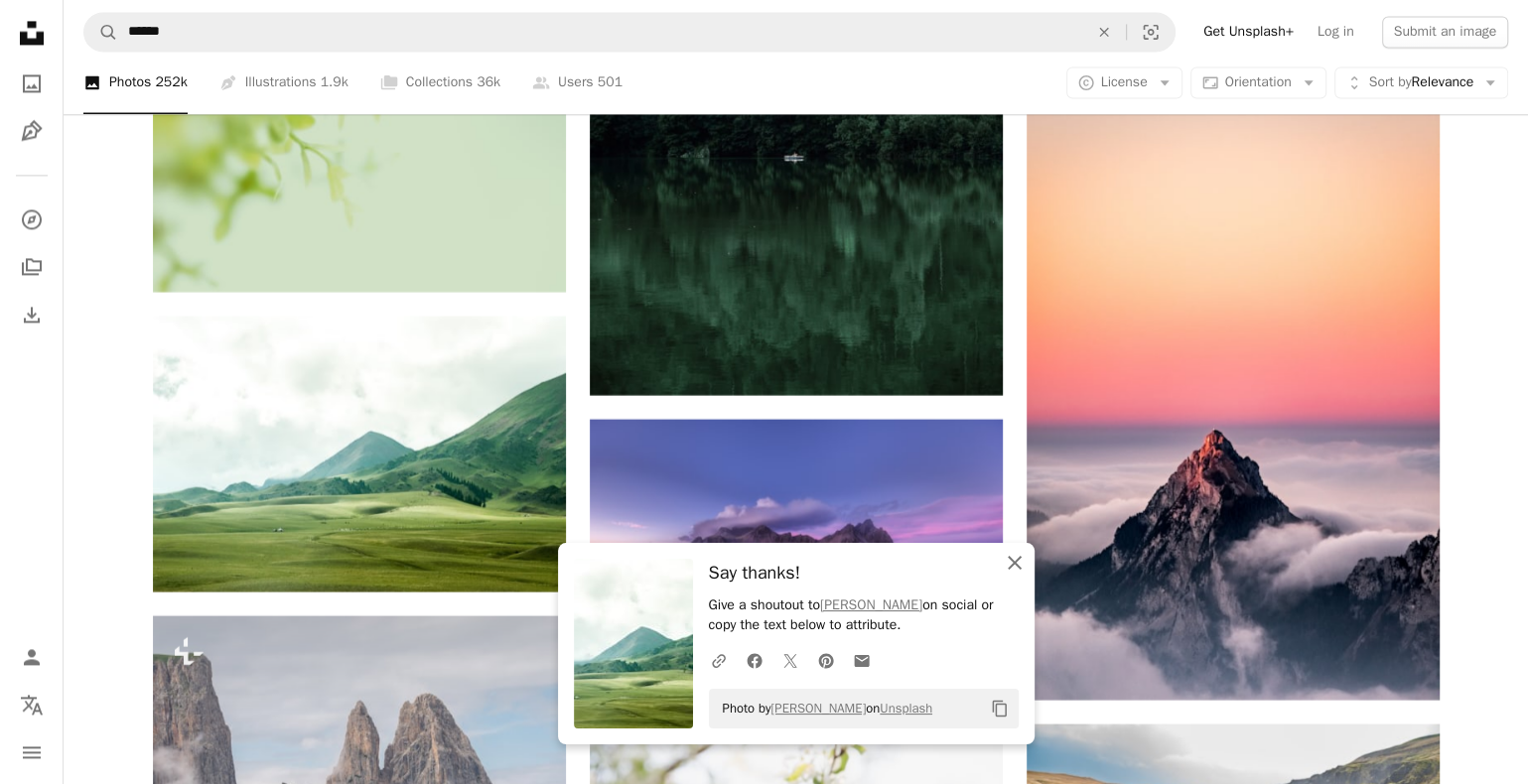 click 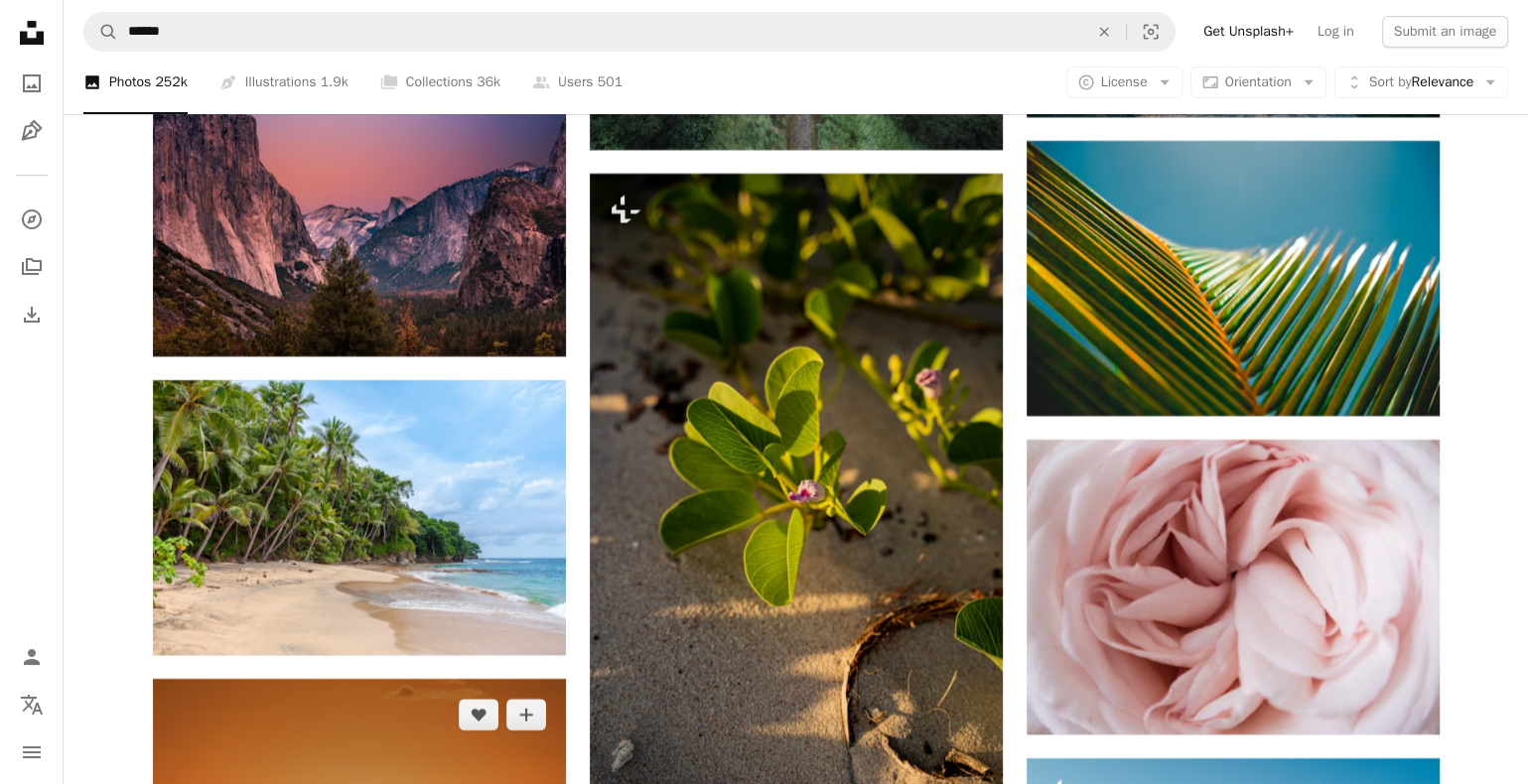 scroll, scrollTop: 43348, scrollLeft: 0, axis: vertical 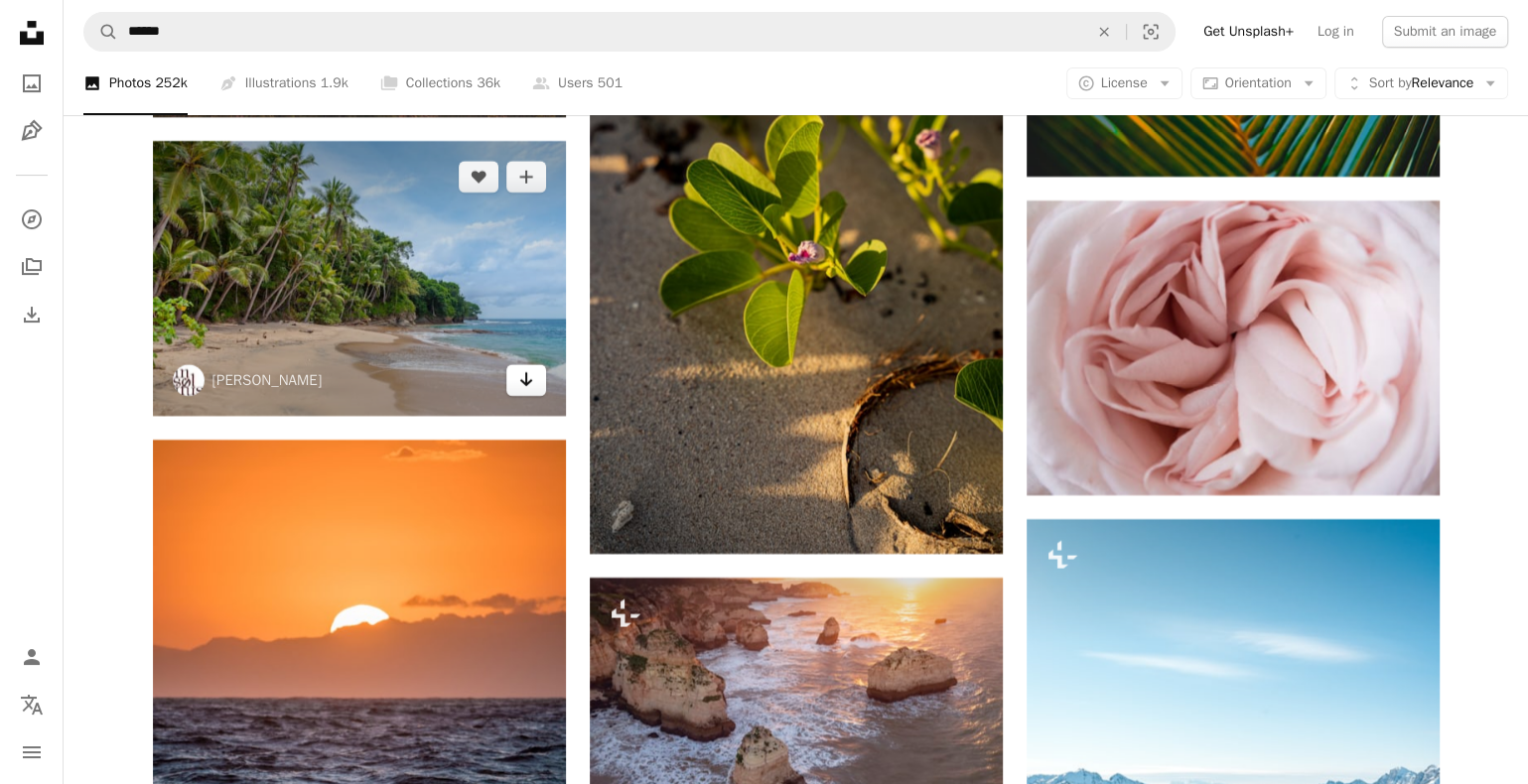 click 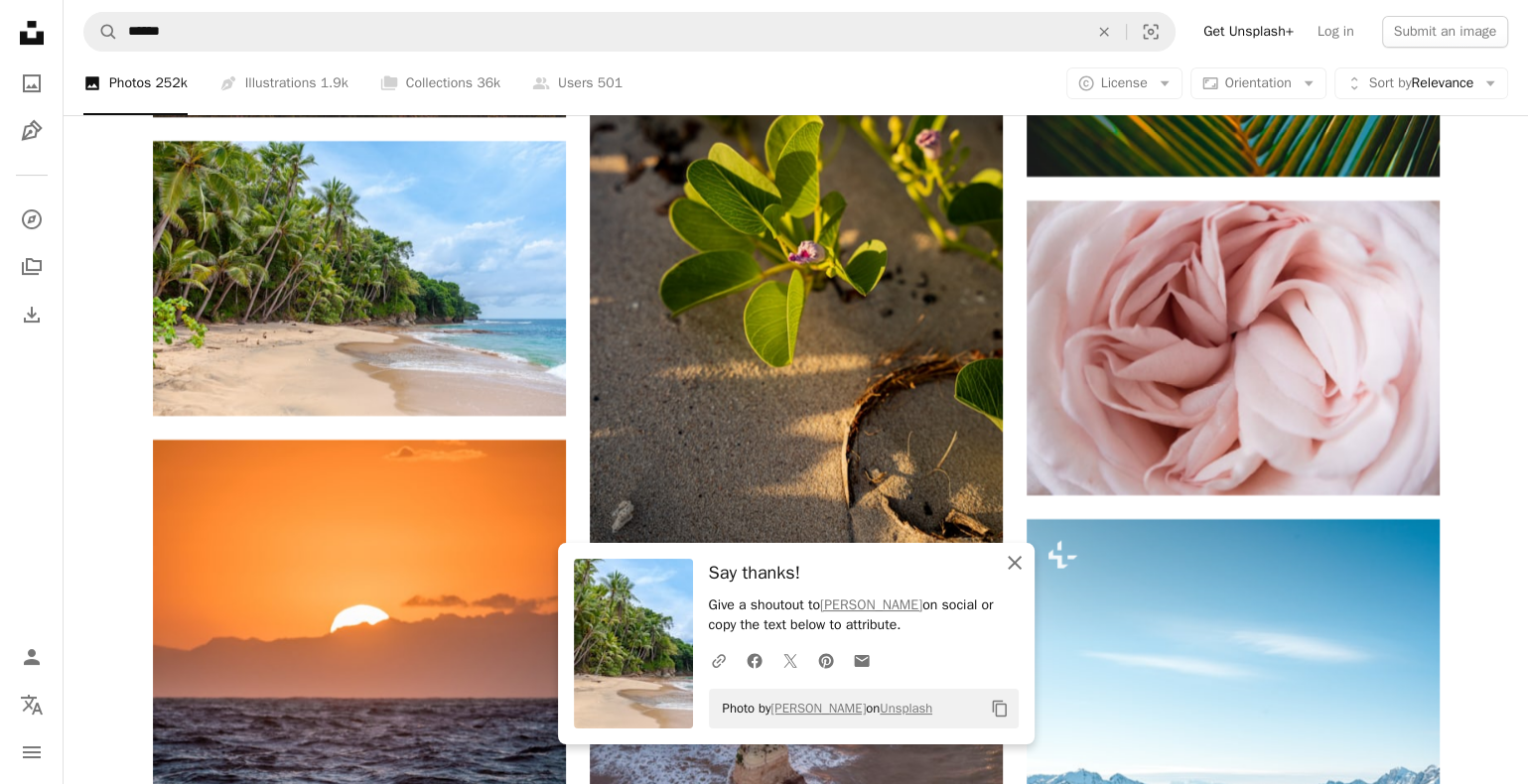 click on "An X shape" 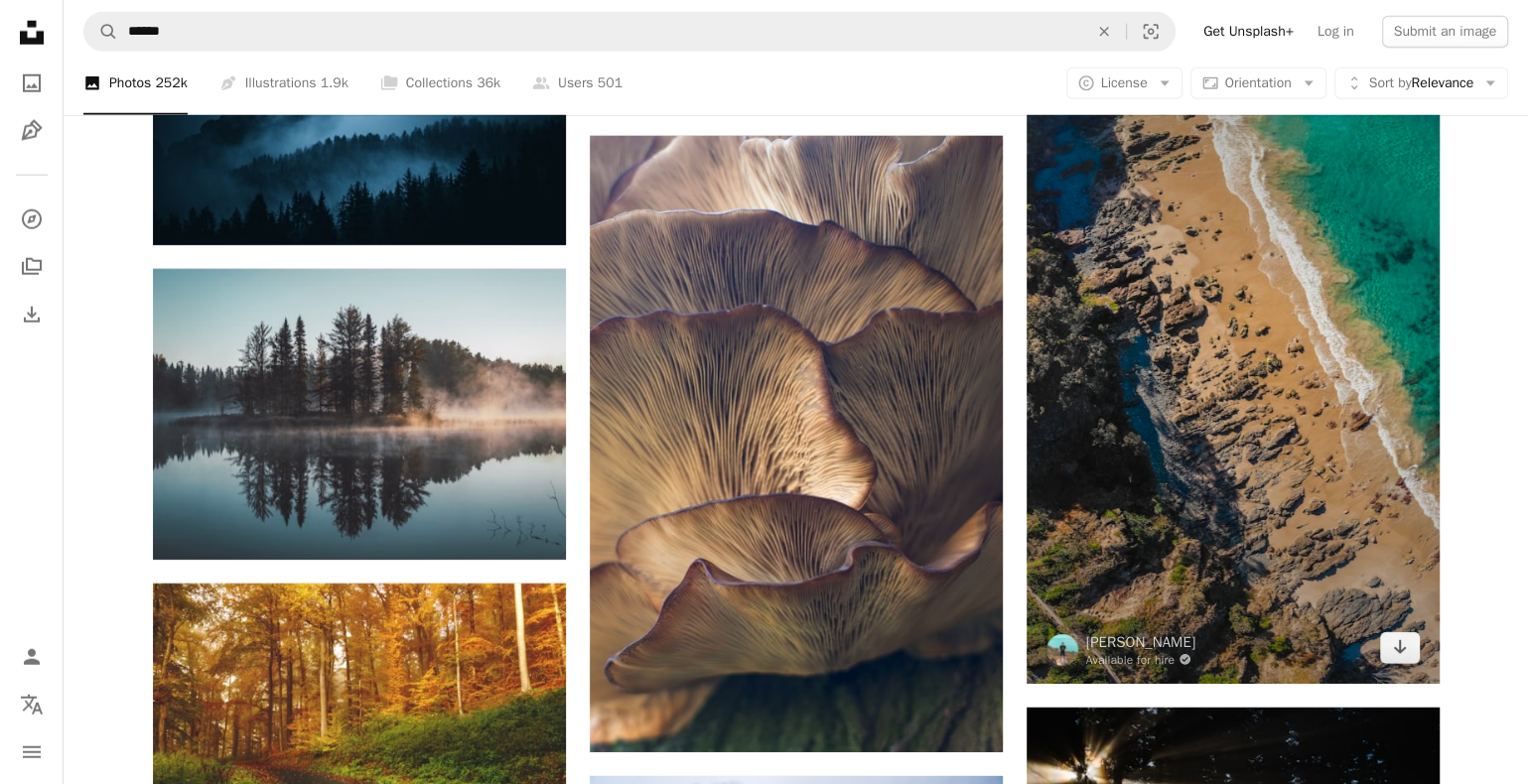 scroll, scrollTop: 47204, scrollLeft: 0, axis: vertical 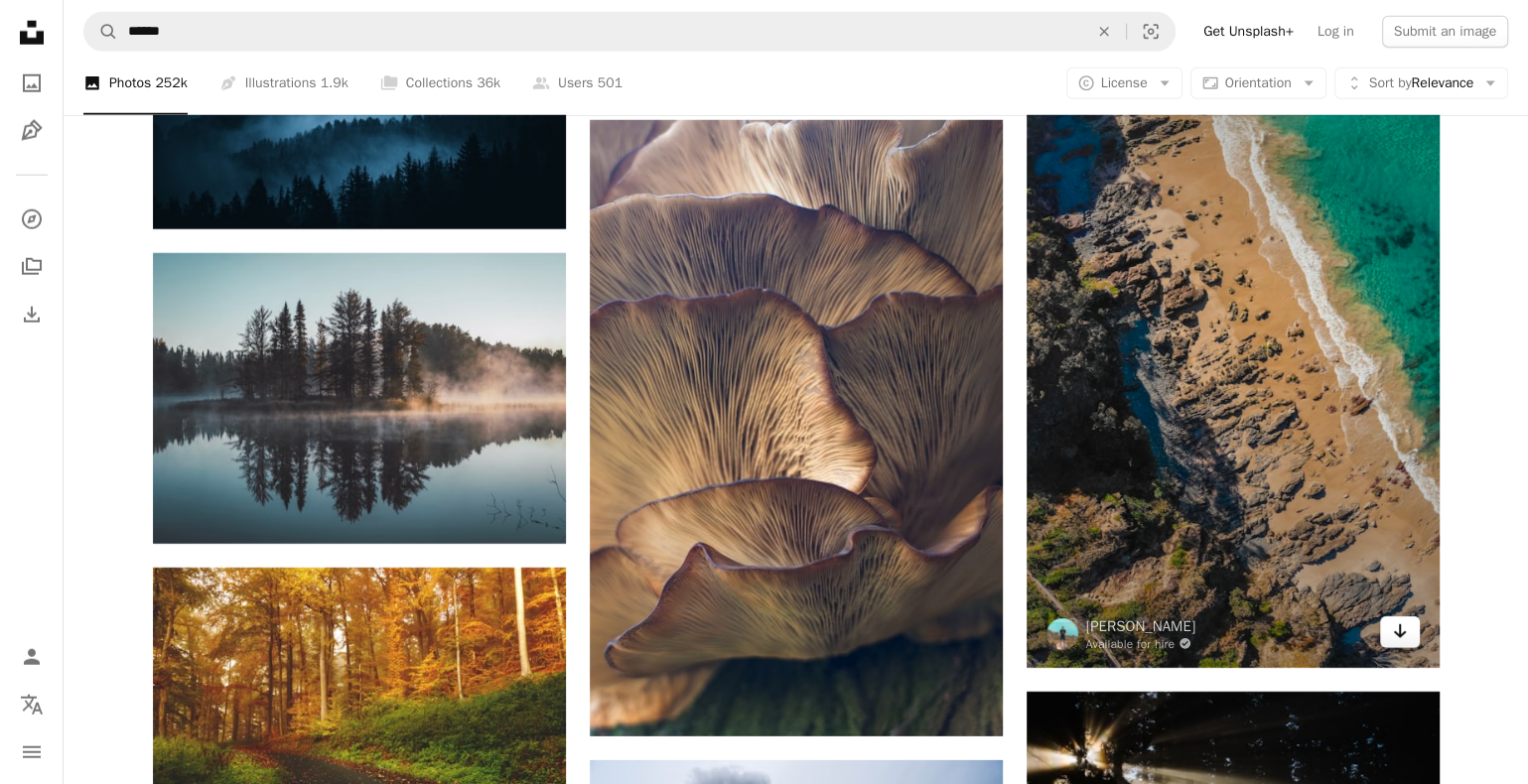 click on "Arrow pointing down" 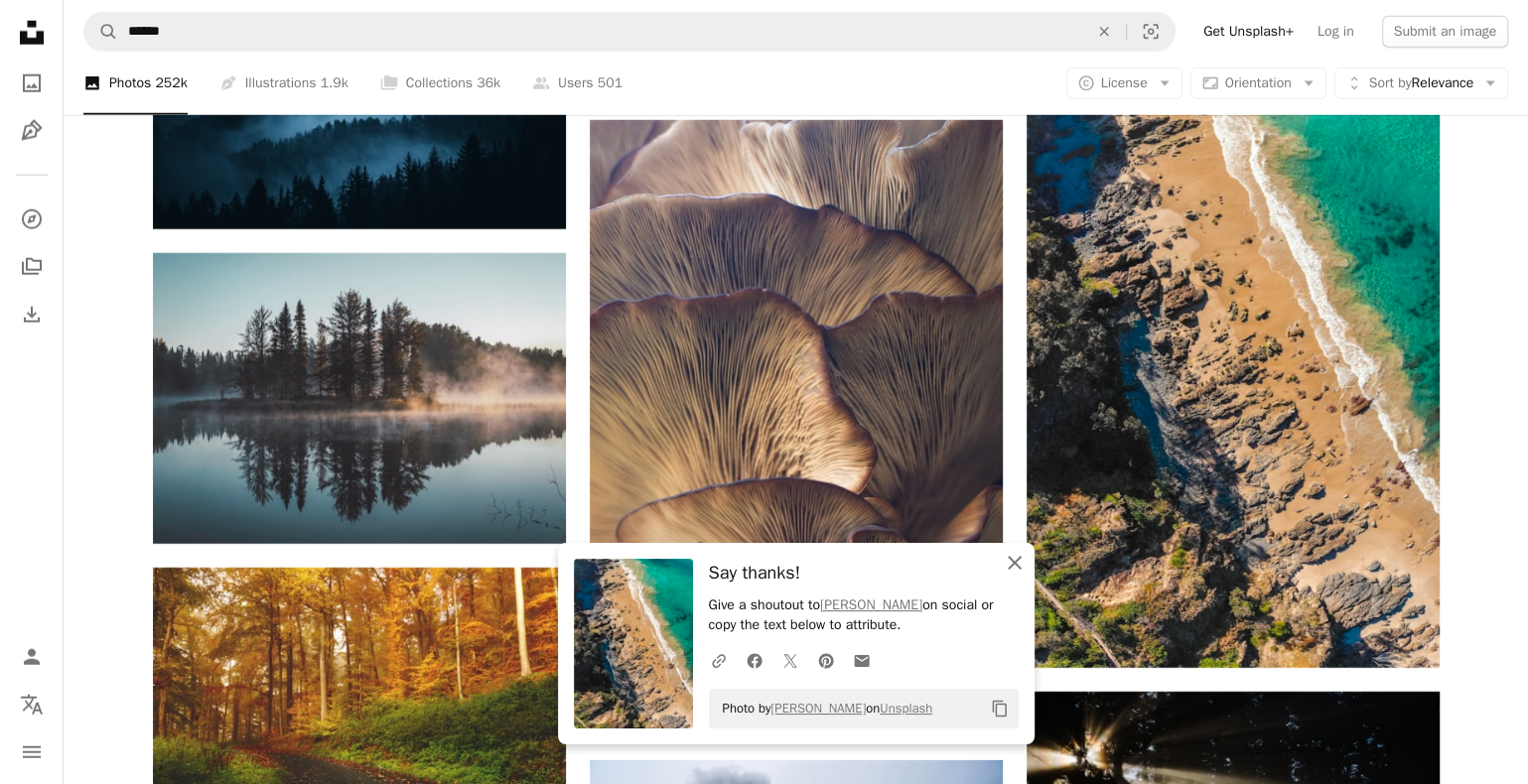 click 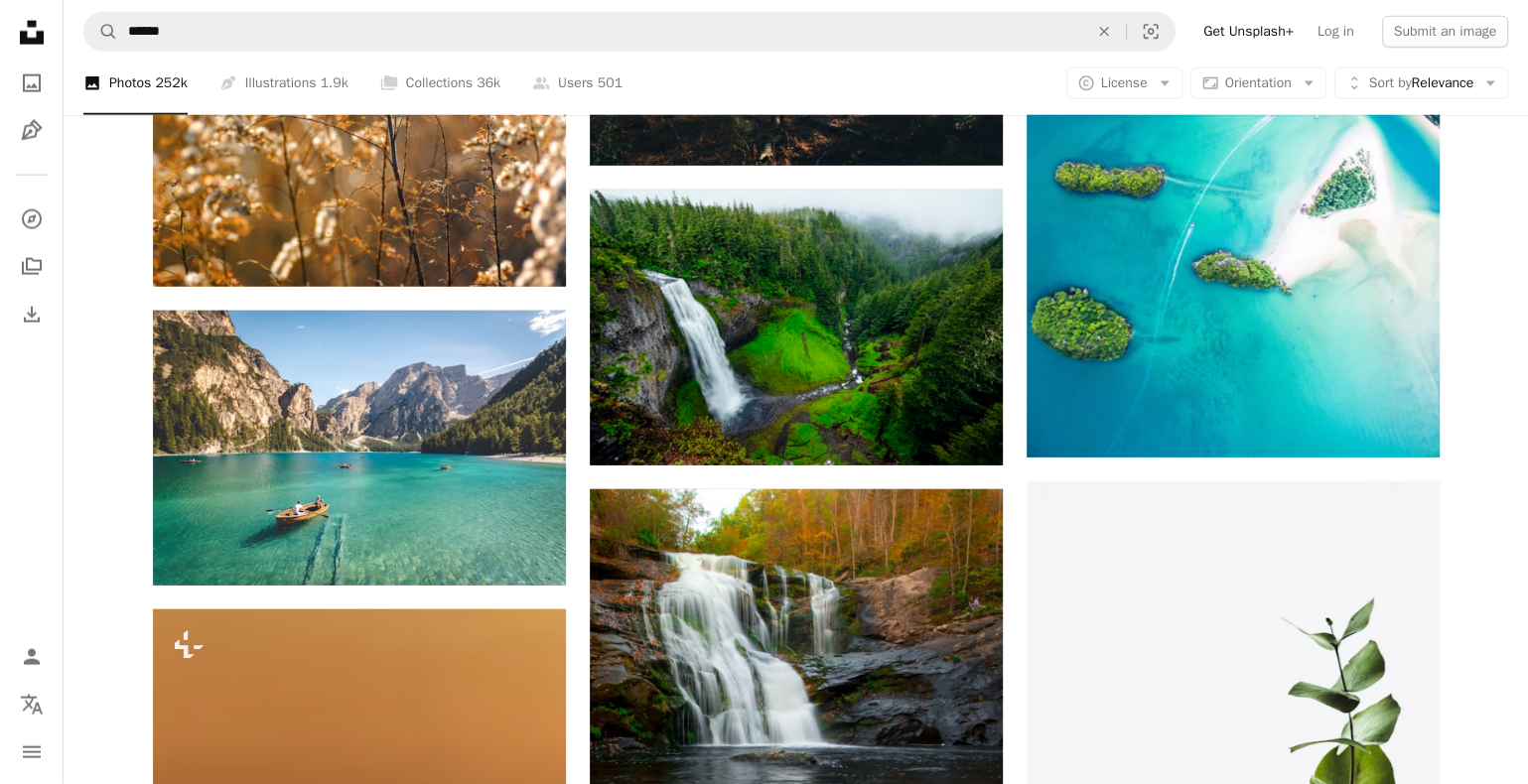 scroll, scrollTop: 52726, scrollLeft: 0, axis: vertical 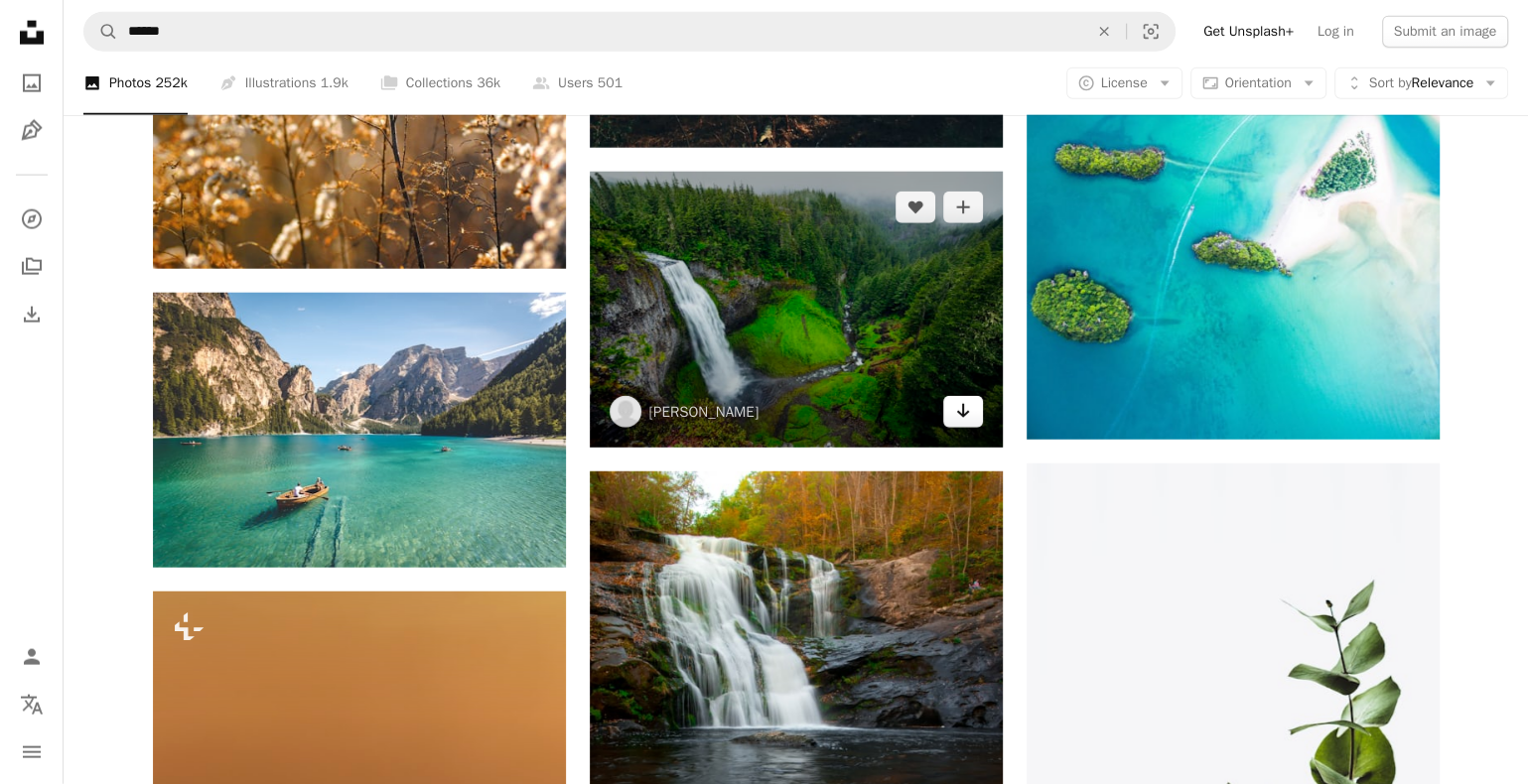click on "Arrow pointing down" 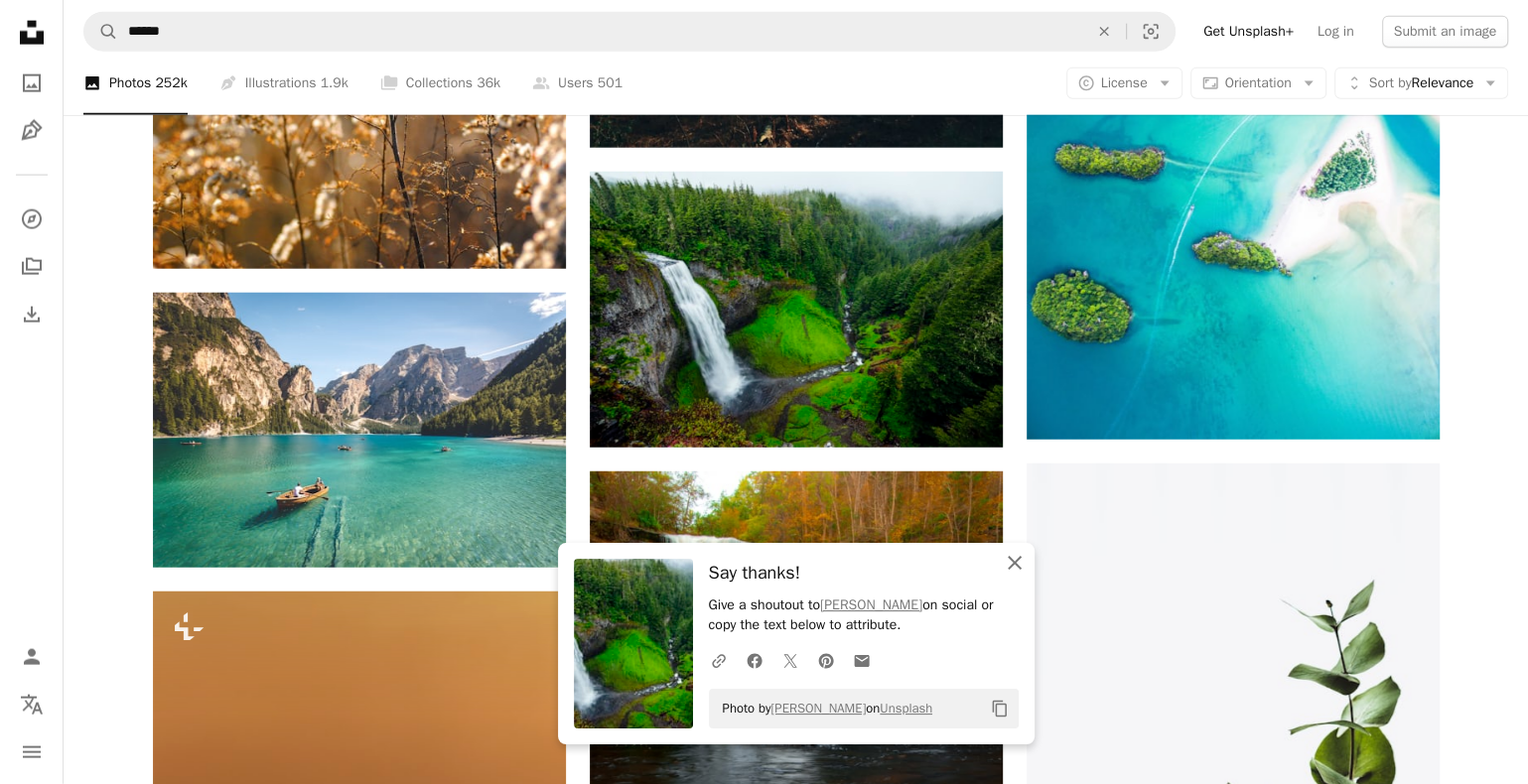 click 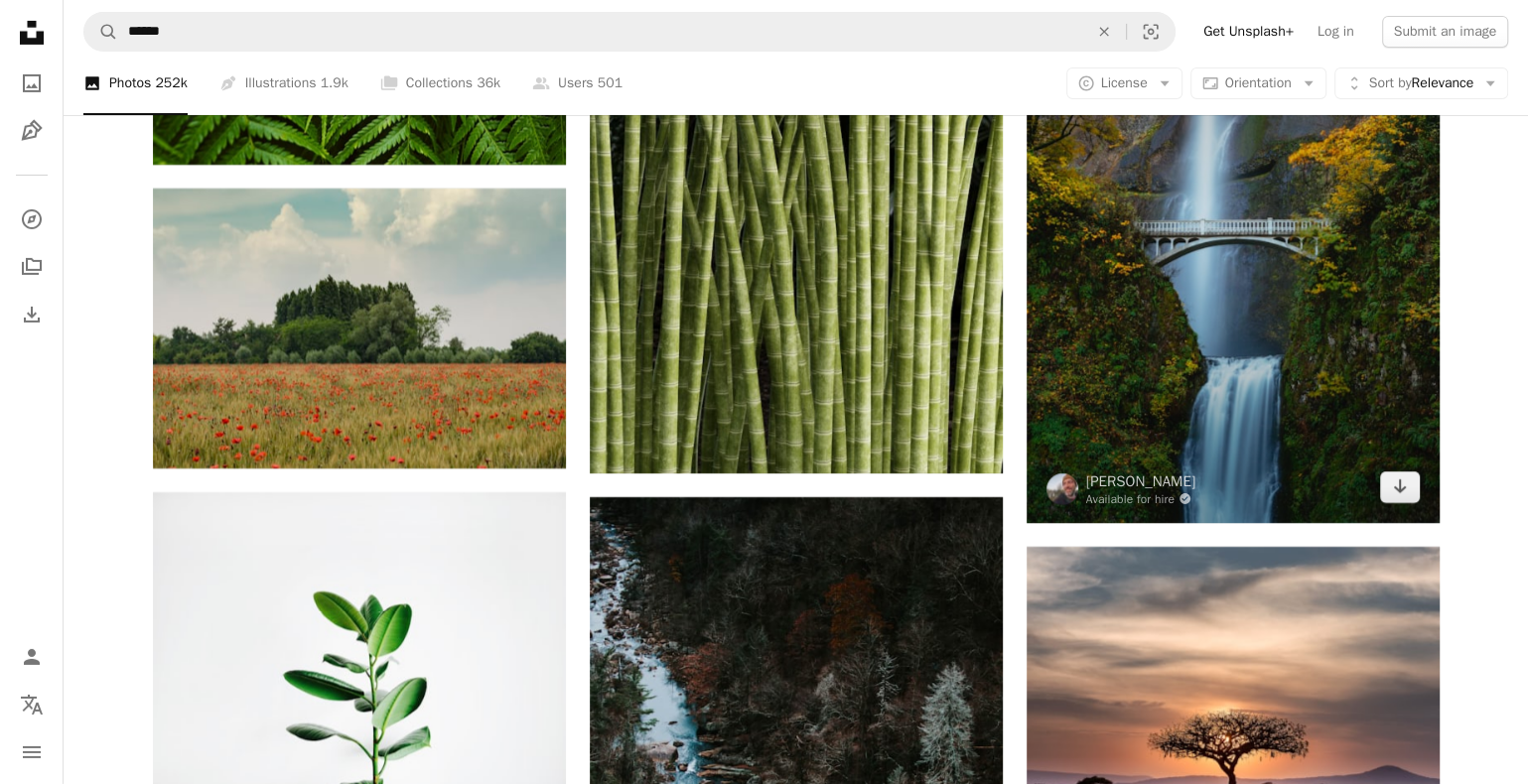 scroll, scrollTop: 66690, scrollLeft: 0, axis: vertical 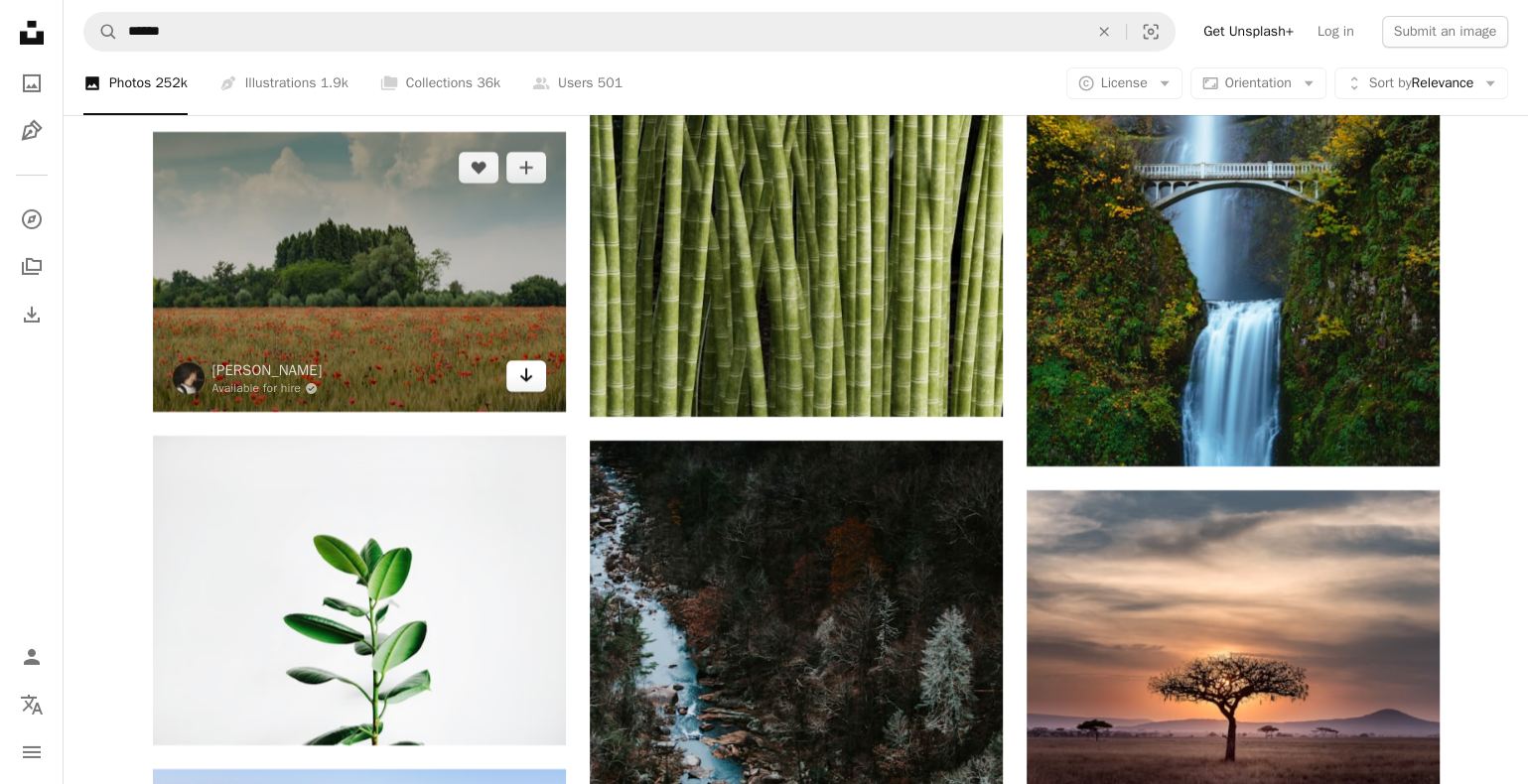 click on "Arrow pointing down" 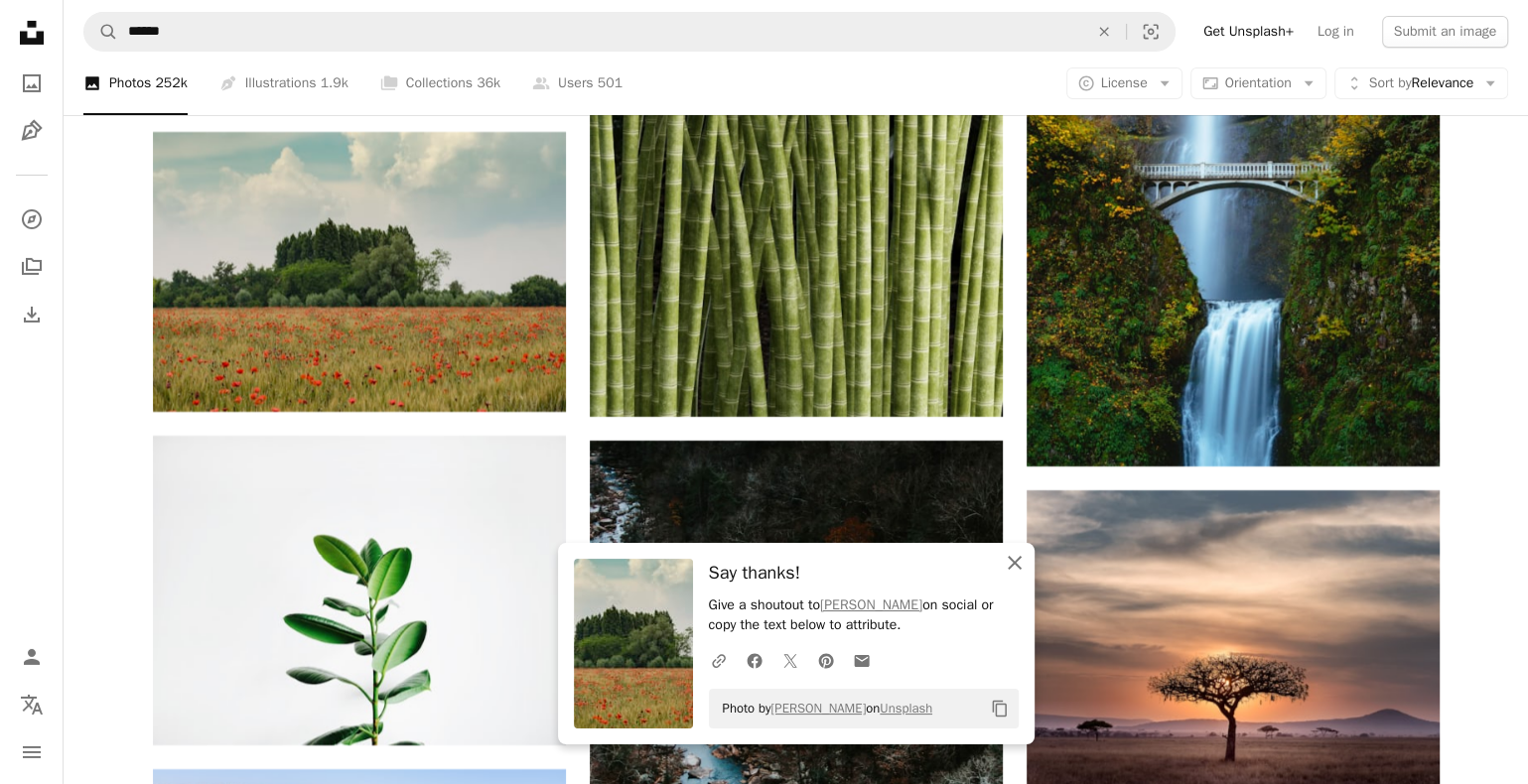 click on "An X shape" 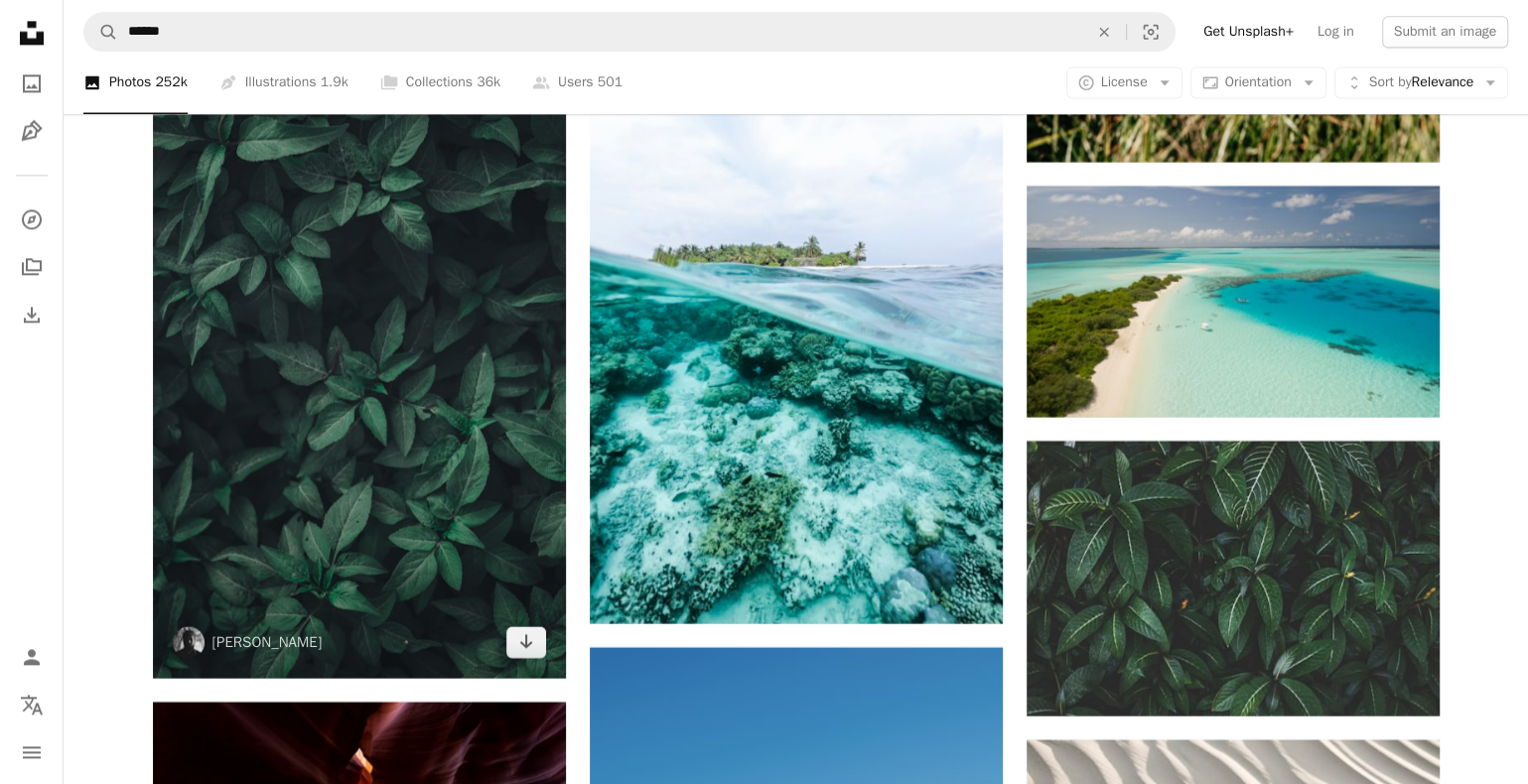 scroll, scrollTop: 75547, scrollLeft: 0, axis: vertical 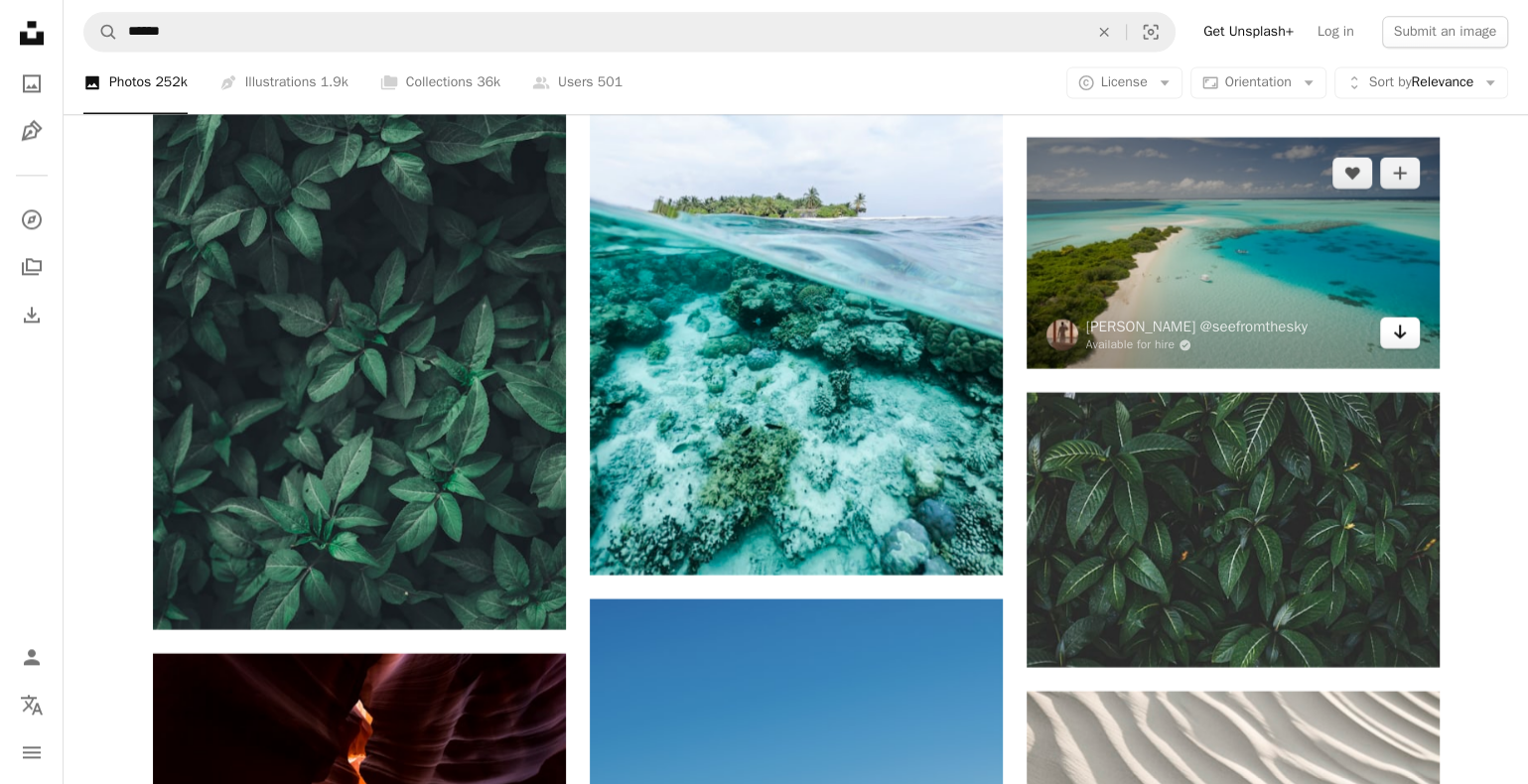 click on "Arrow pointing down" 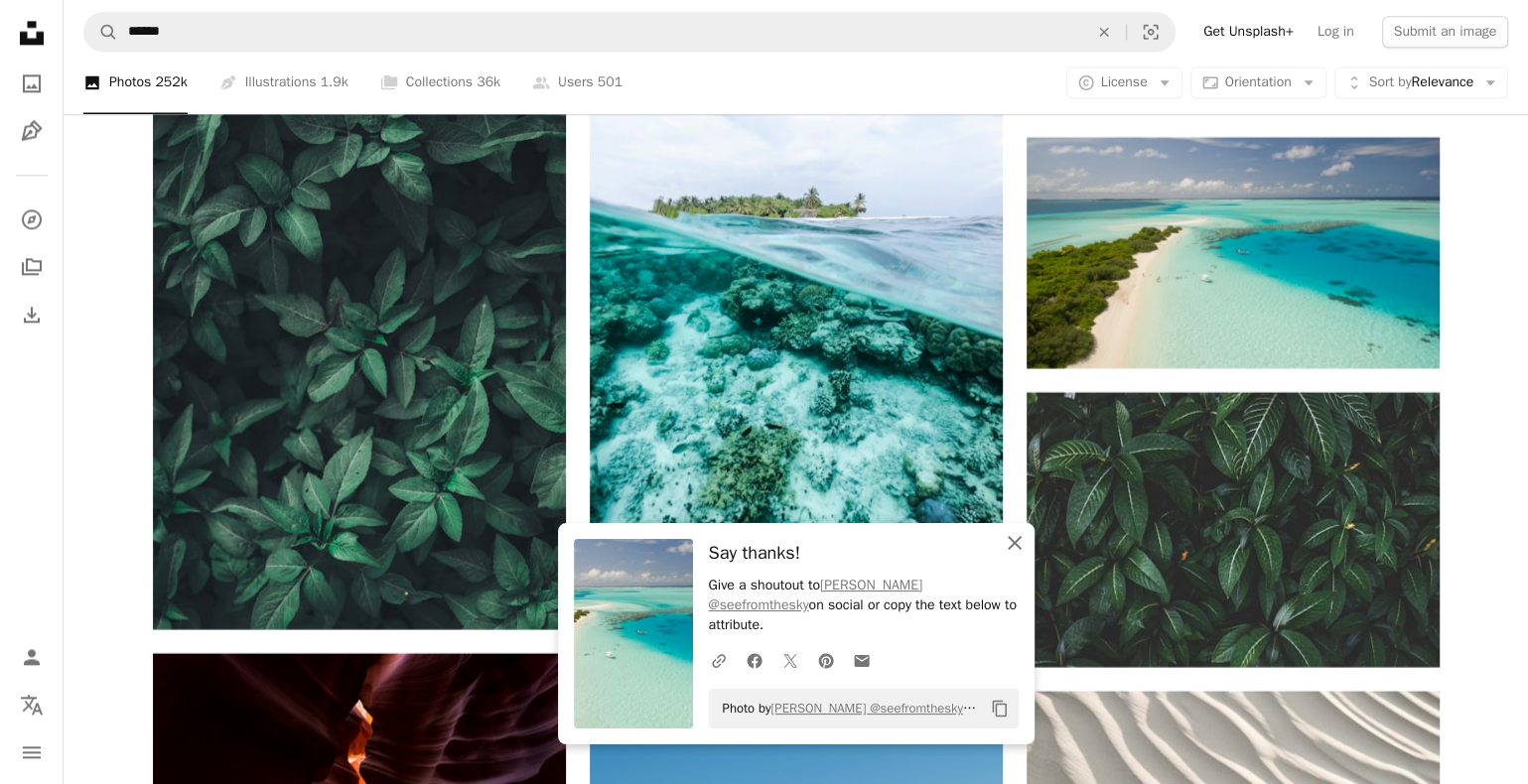 click 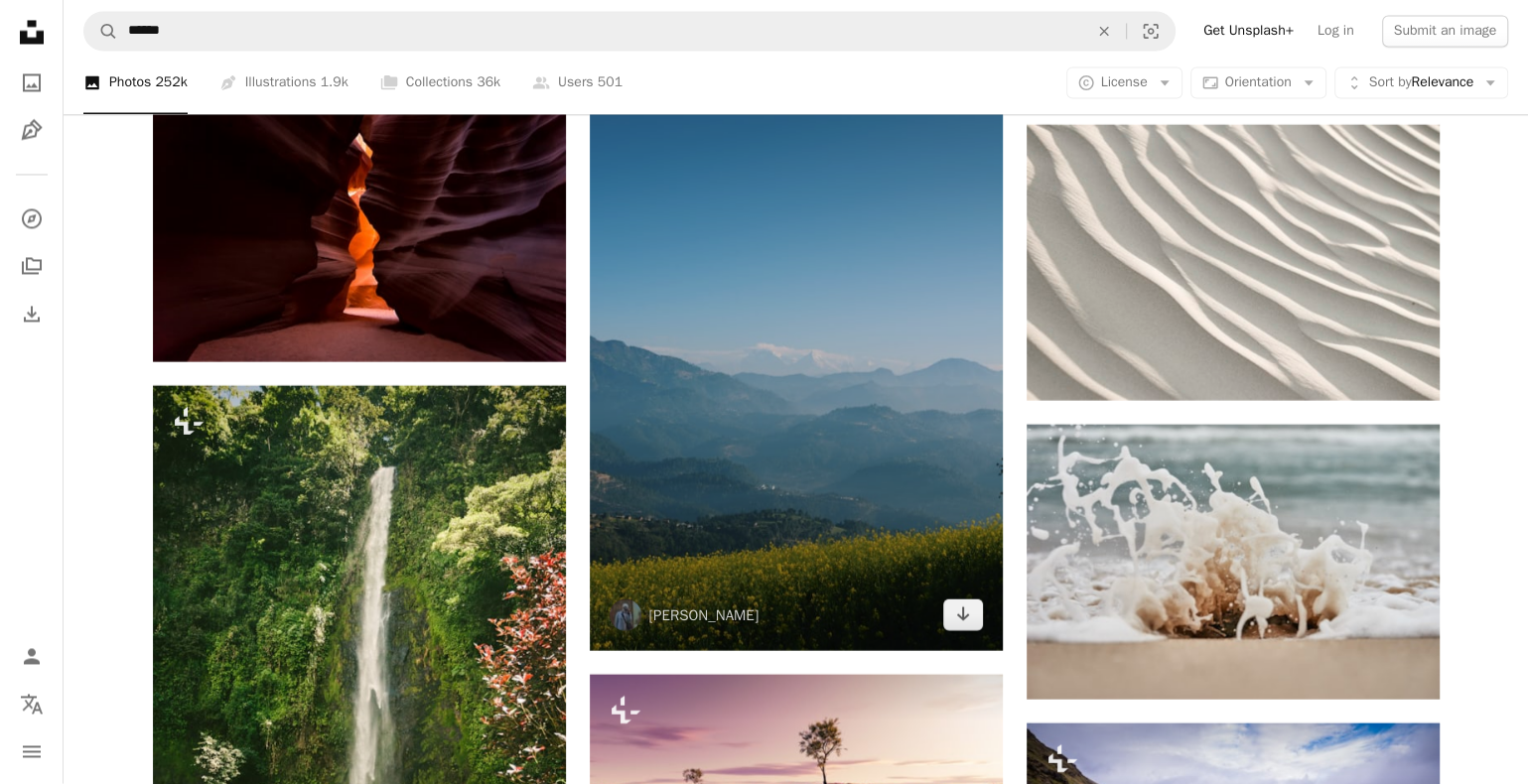scroll, scrollTop: 76068, scrollLeft: 0, axis: vertical 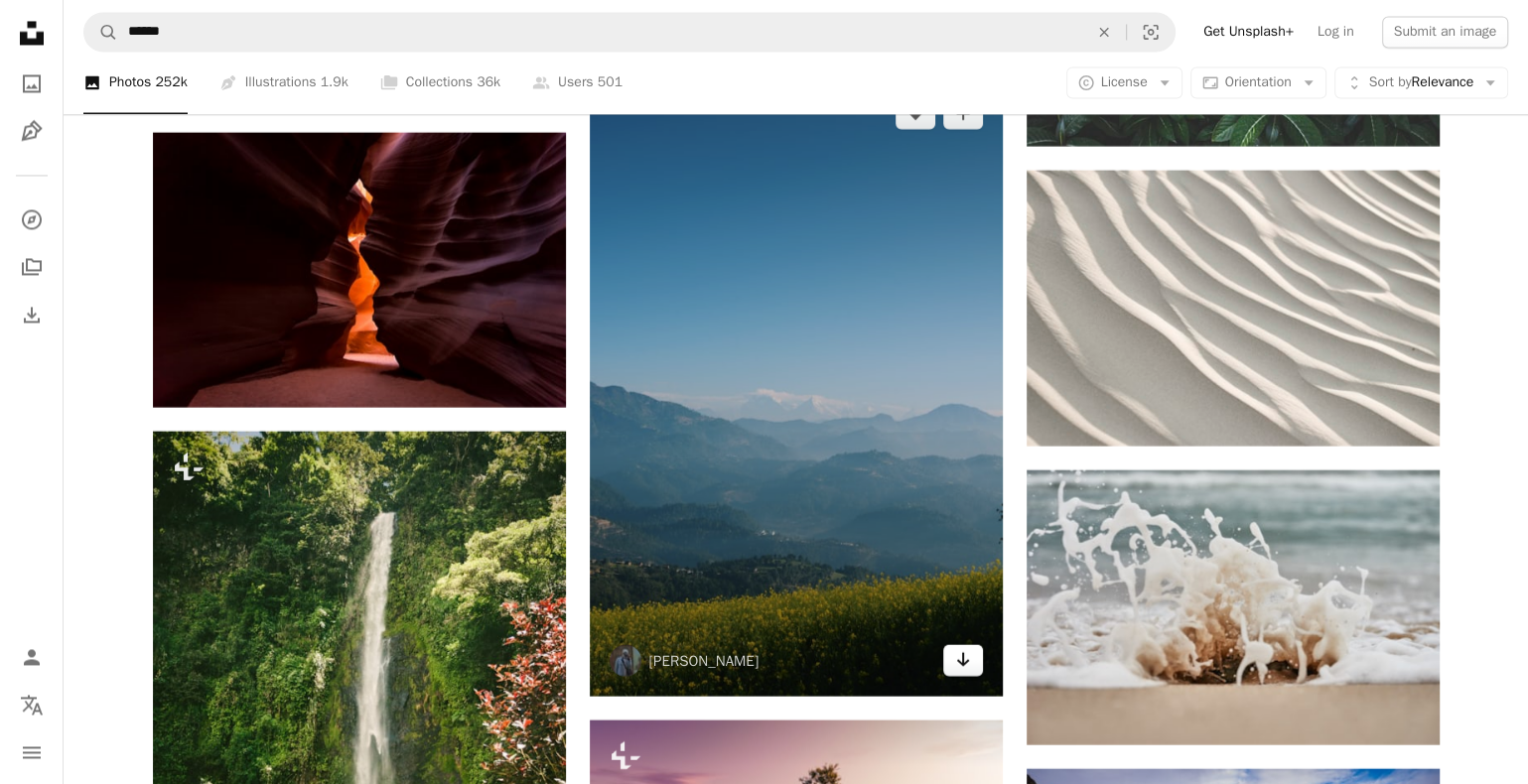 click on "Arrow pointing down" 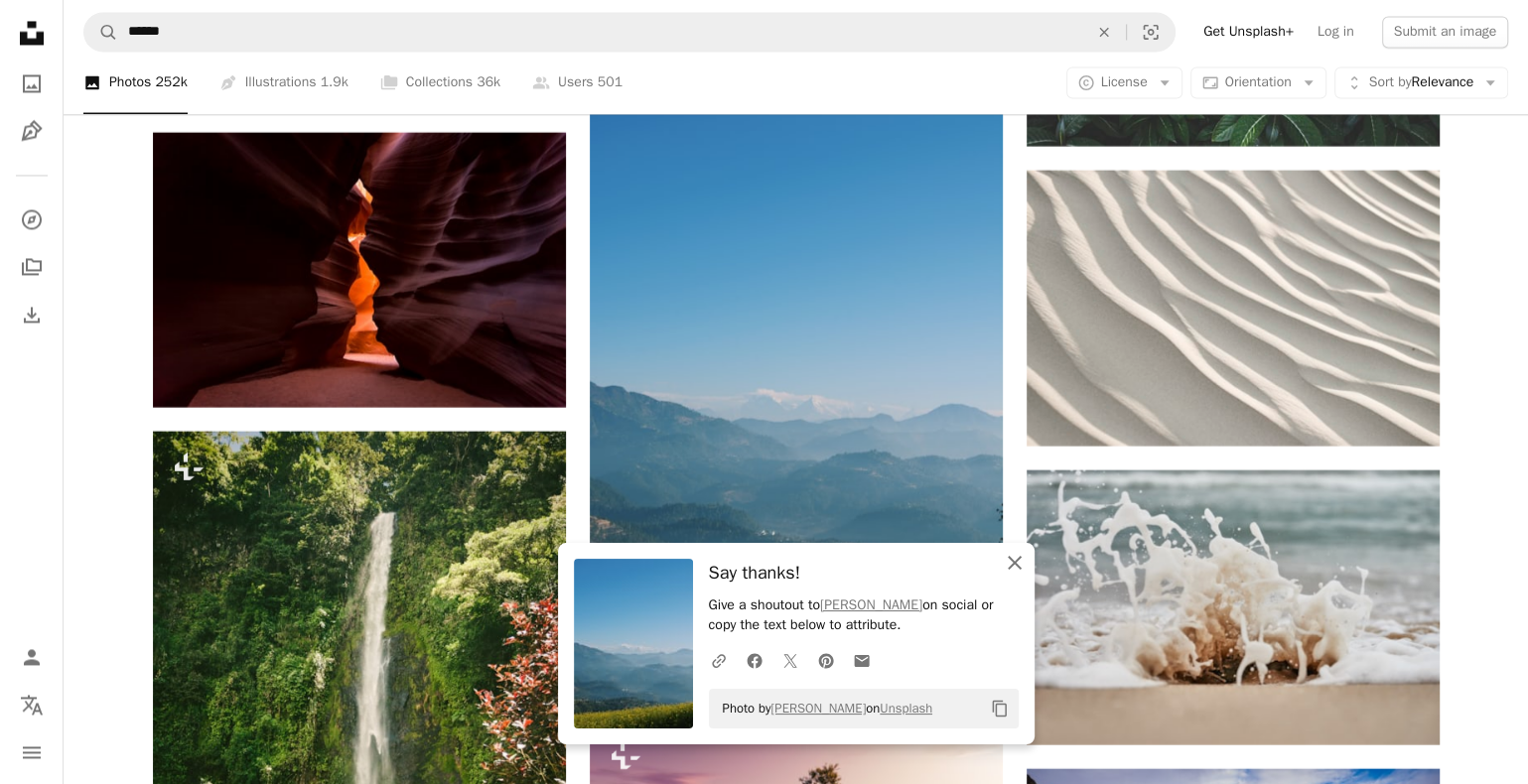 click 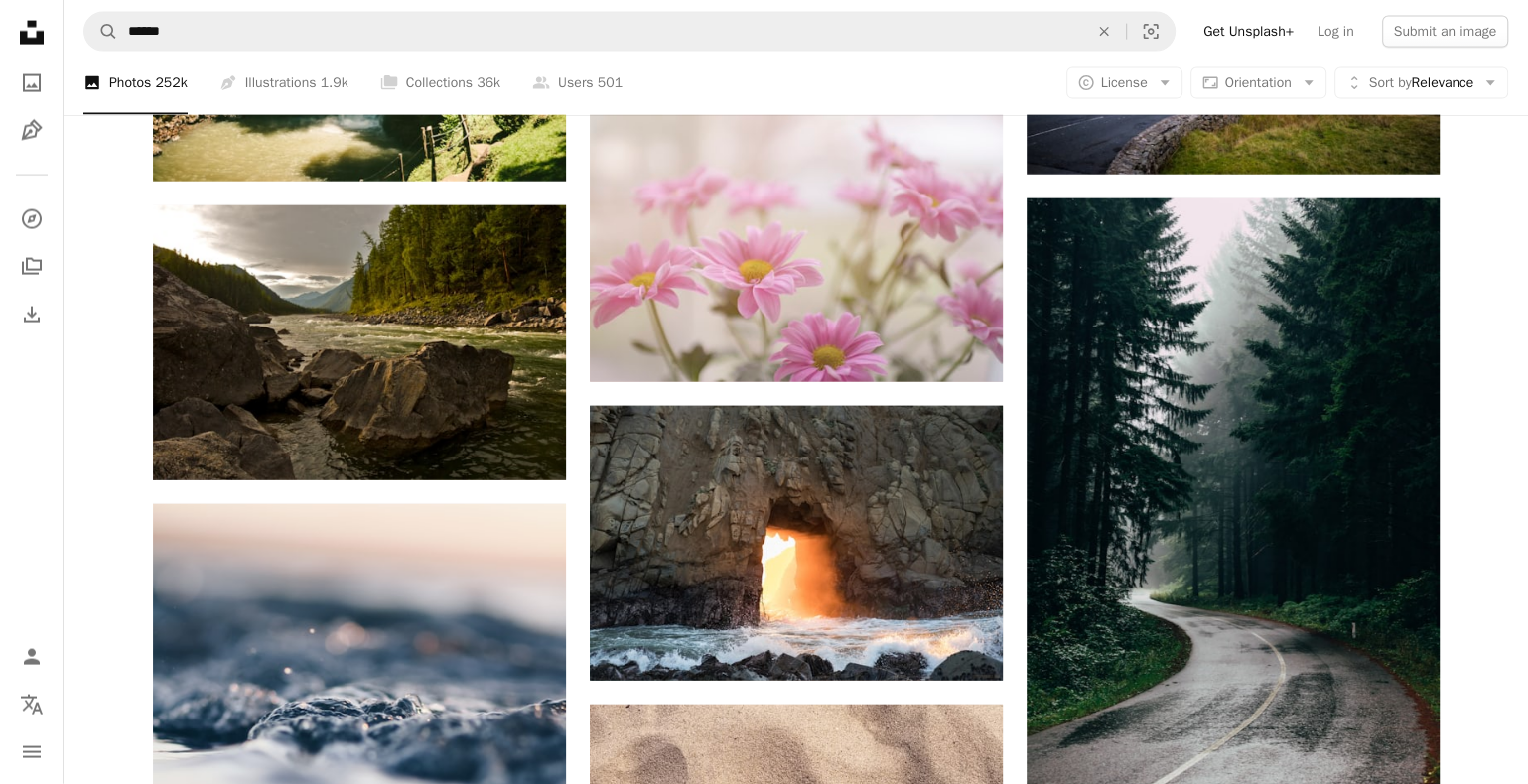 scroll, scrollTop: 77110, scrollLeft: 0, axis: vertical 